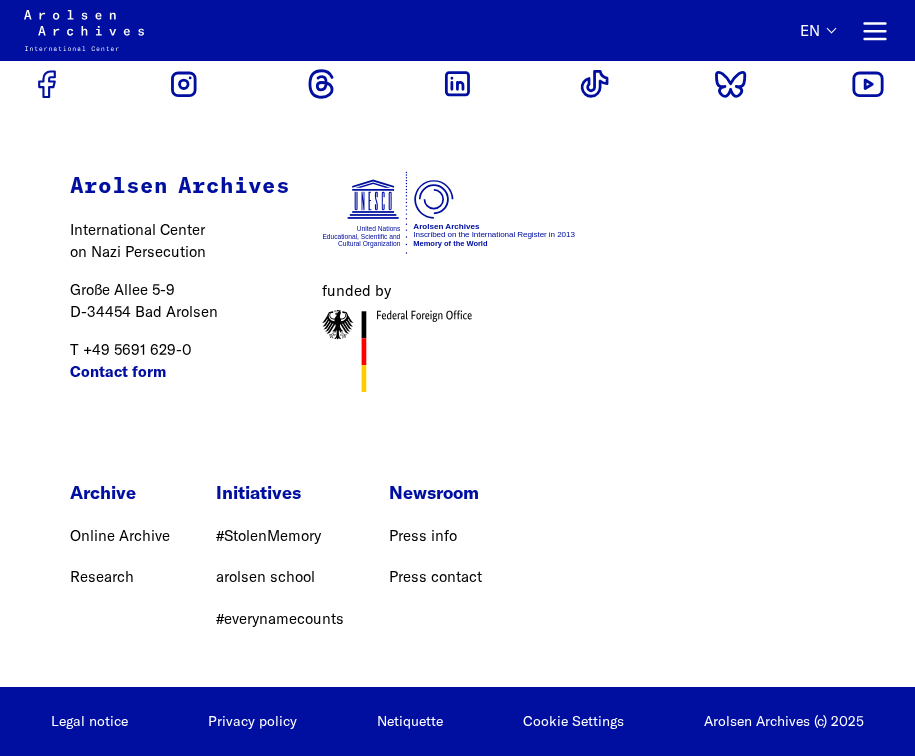 scroll, scrollTop: 6092, scrollLeft: 0, axis: vertical 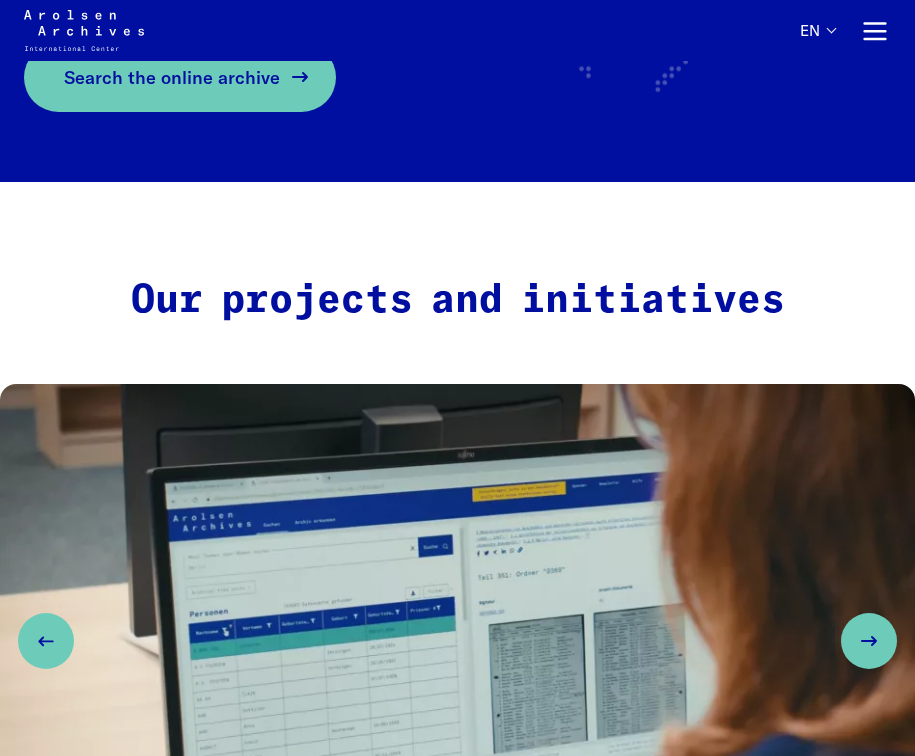 click 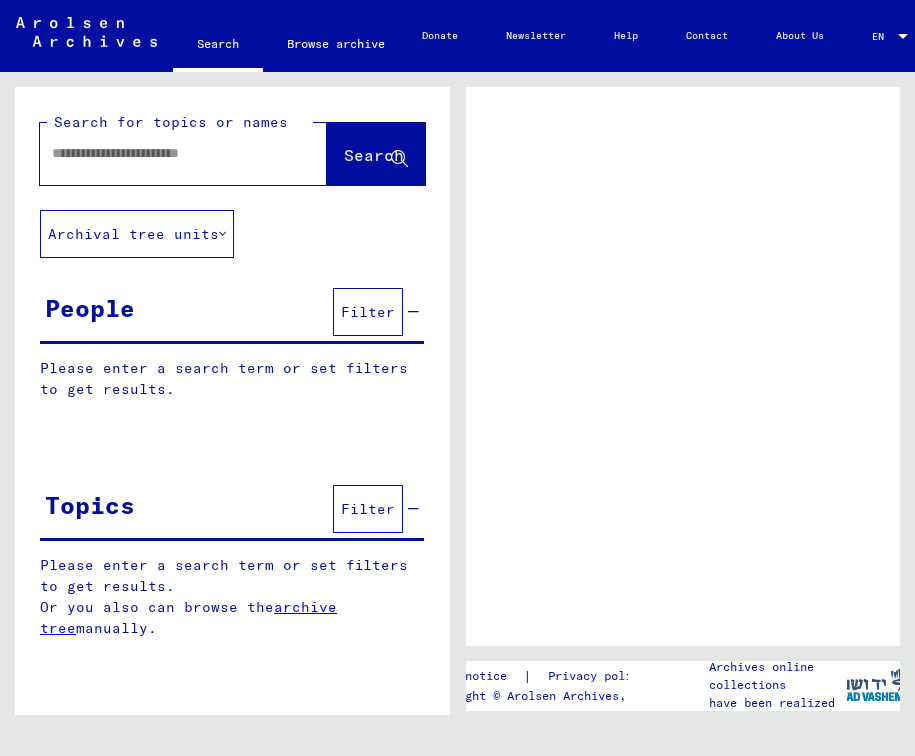 scroll, scrollTop: 0, scrollLeft: 0, axis: both 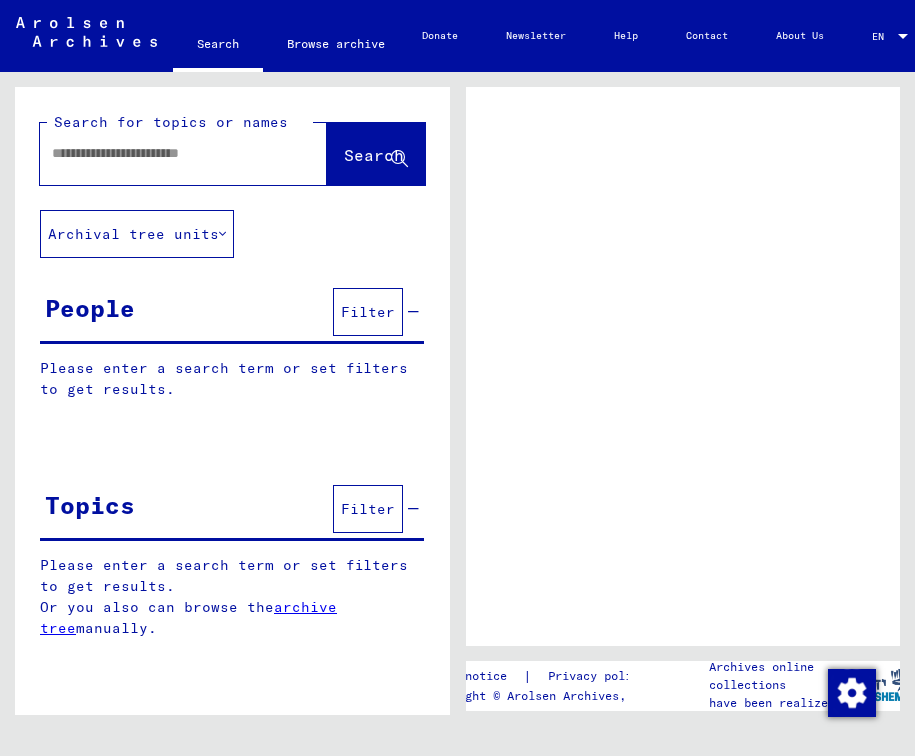 click at bounding box center [165, 153] 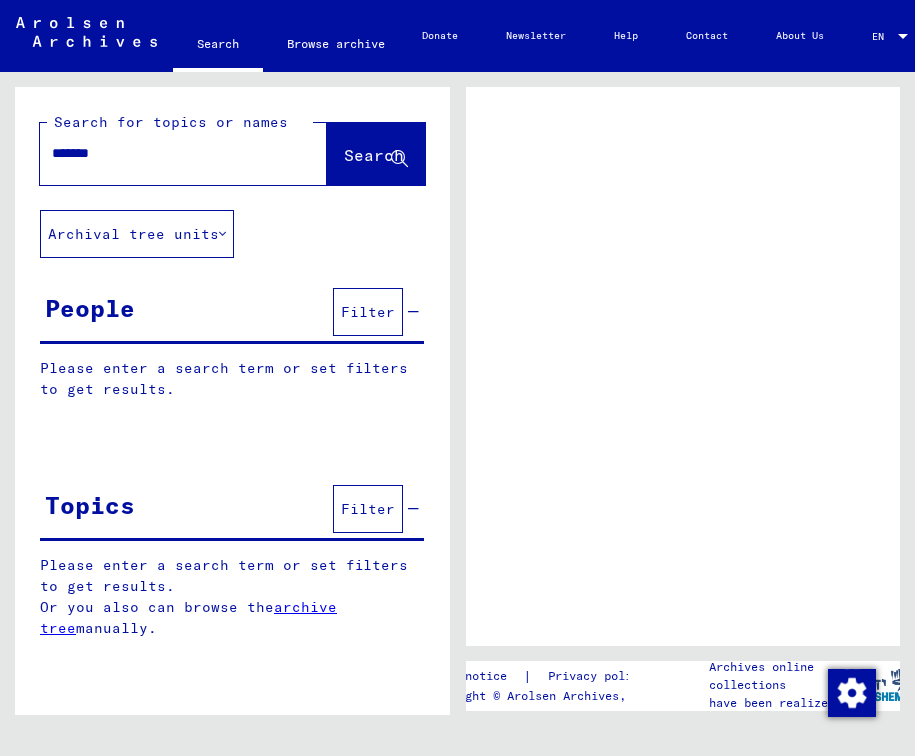 type on "*******" 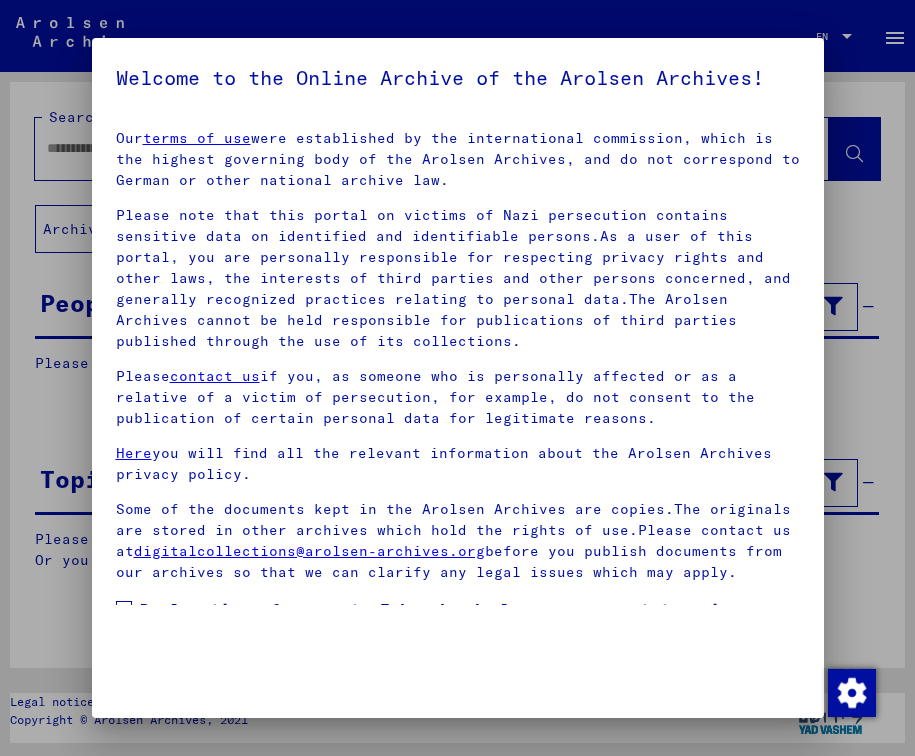 scroll, scrollTop: 170, scrollLeft: 0, axis: vertical 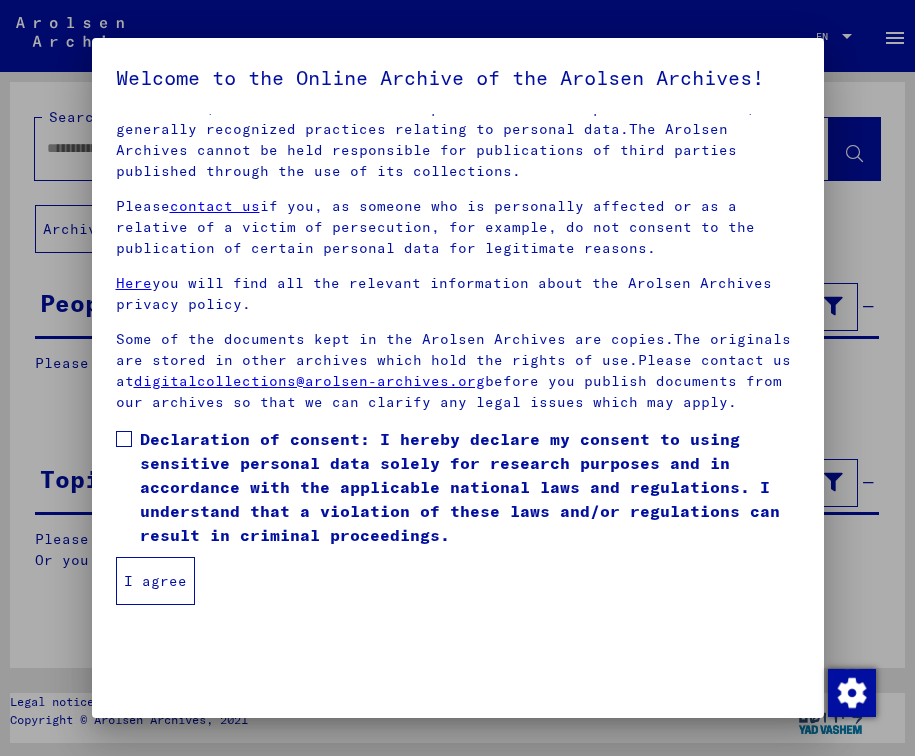 click at bounding box center [124, 439] 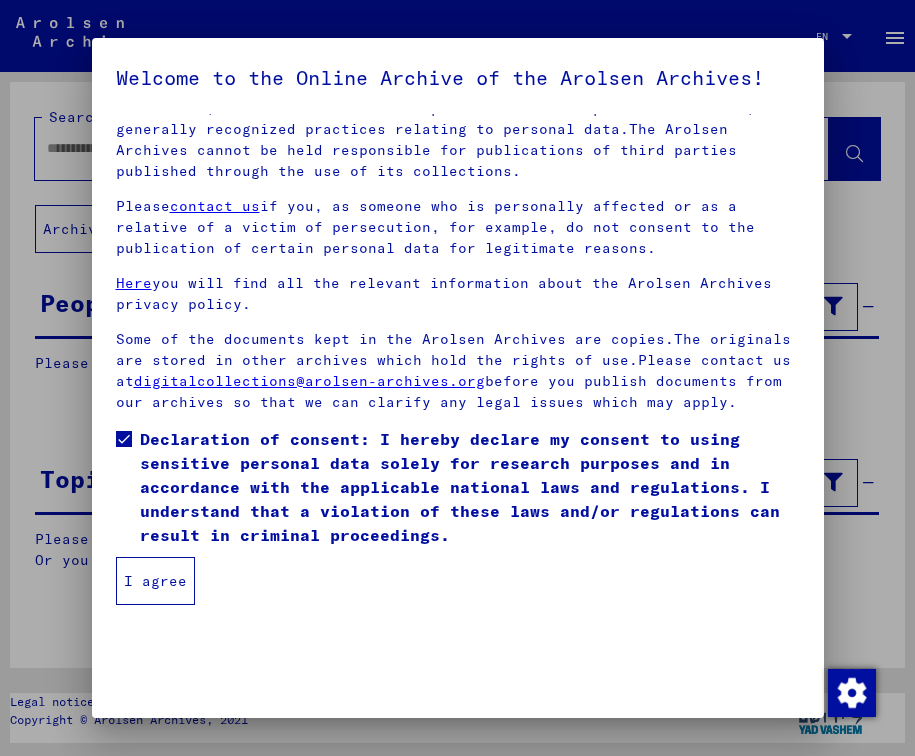 click on "I agree" at bounding box center (155, 581) 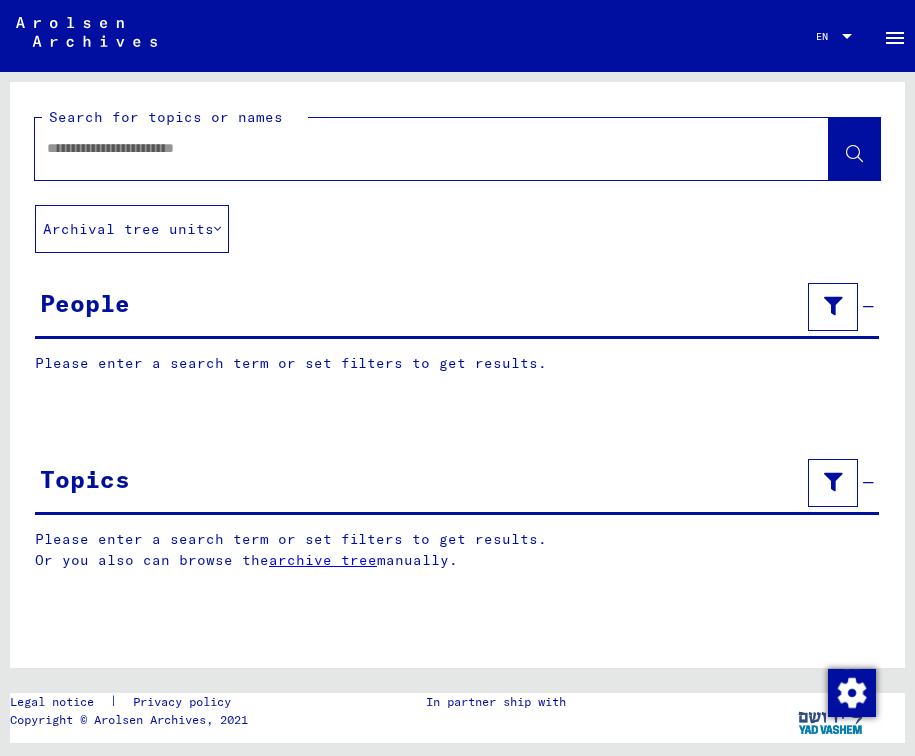 click at bounding box center (414, 148) 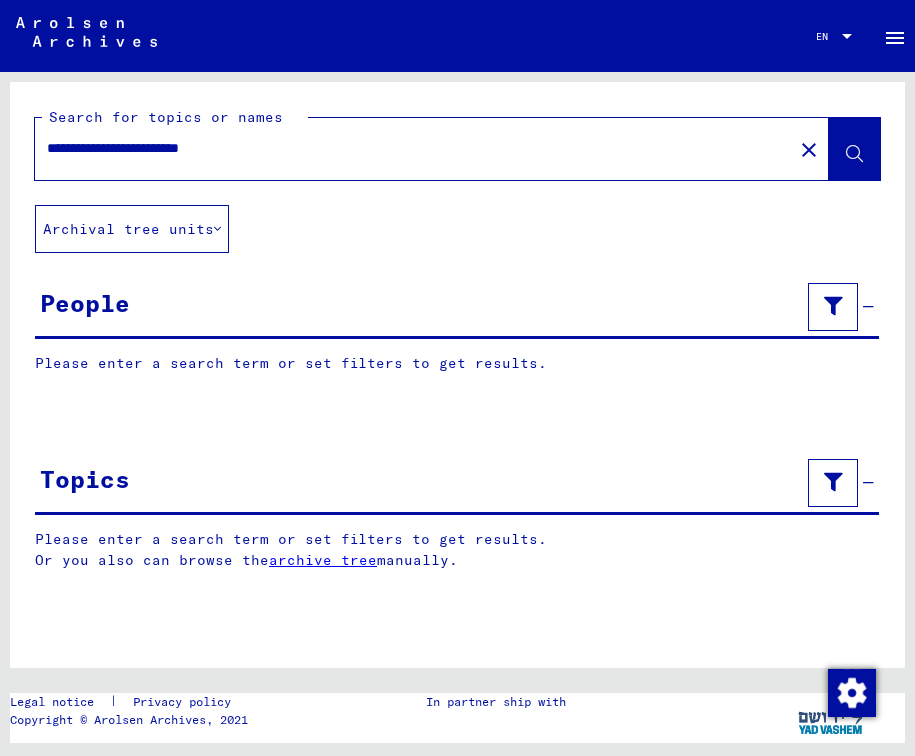 type on "**********" 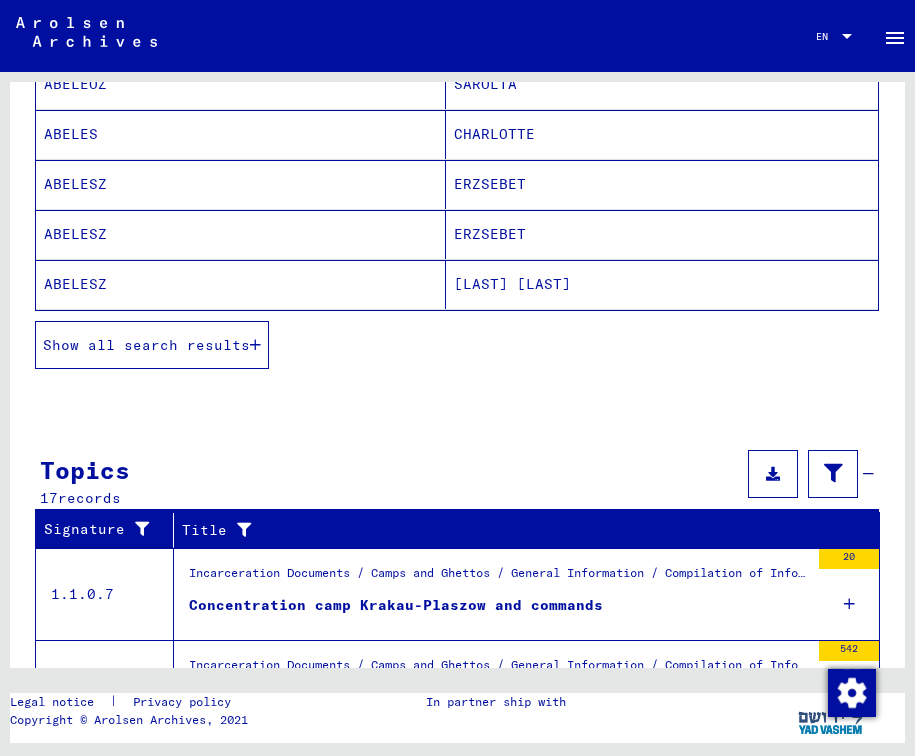 scroll, scrollTop: 767, scrollLeft: 0, axis: vertical 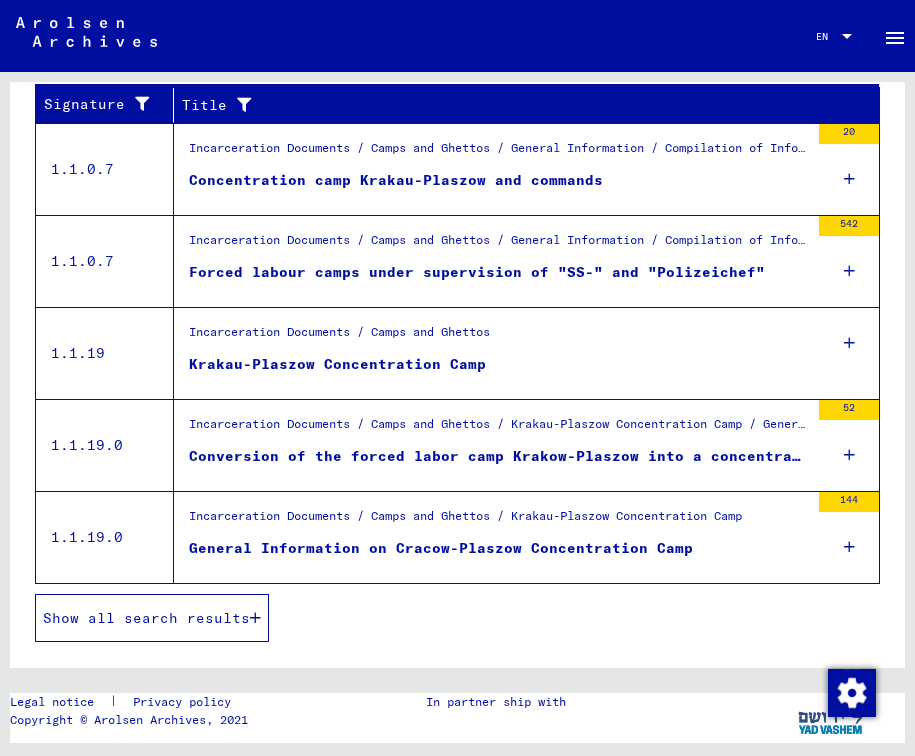 click on "Concentration camp Krakau-Plaszow and commands" at bounding box center [396, 180] 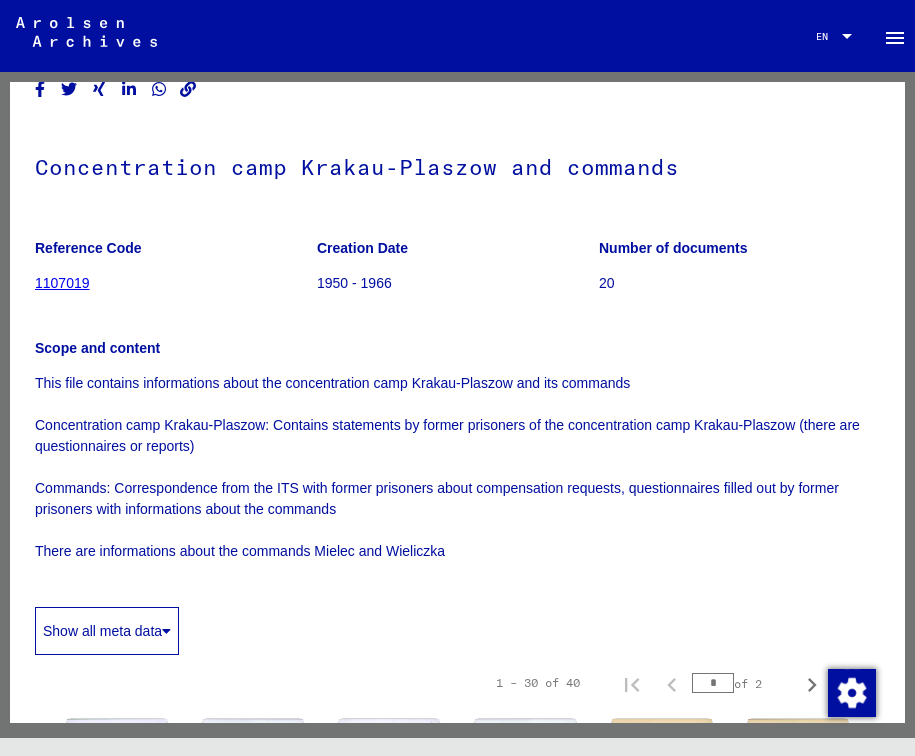 scroll, scrollTop: 74, scrollLeft: 0, axis: vertical 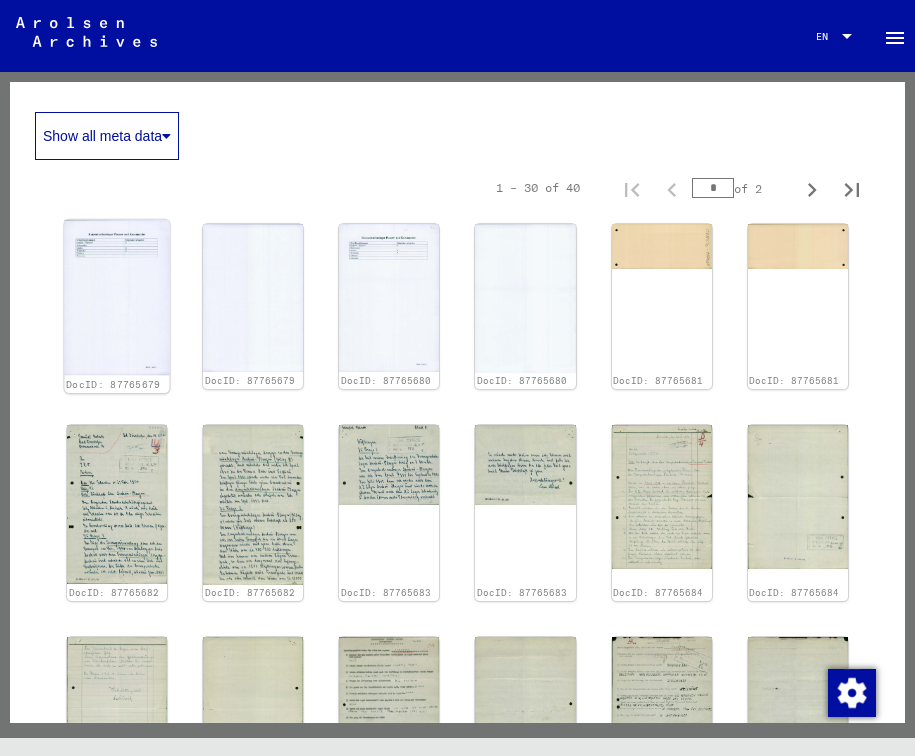 click 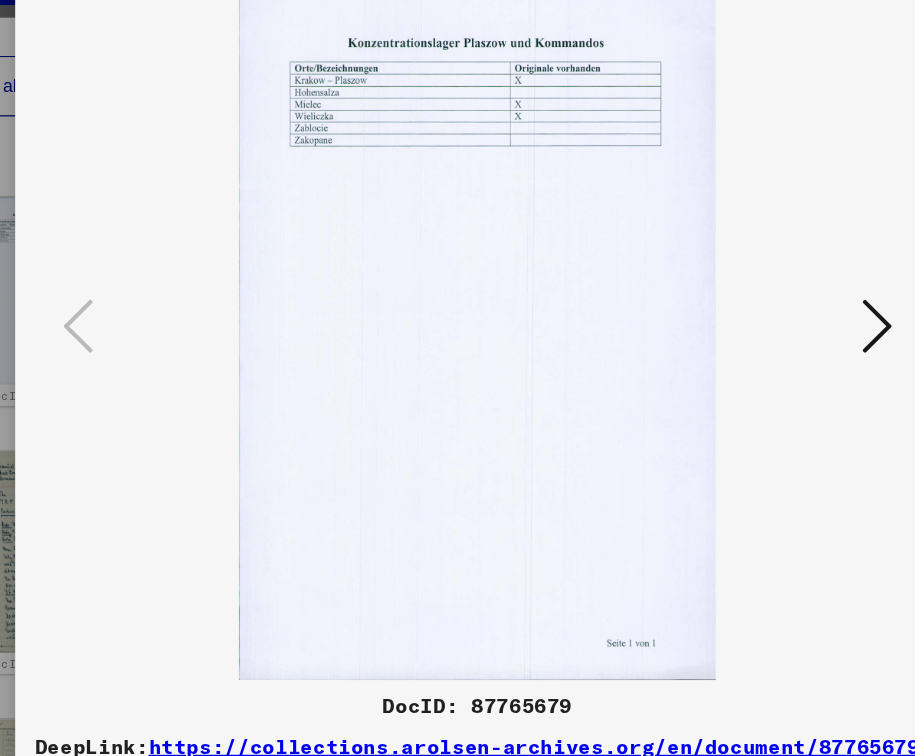 click at bounding box center (774, 326) 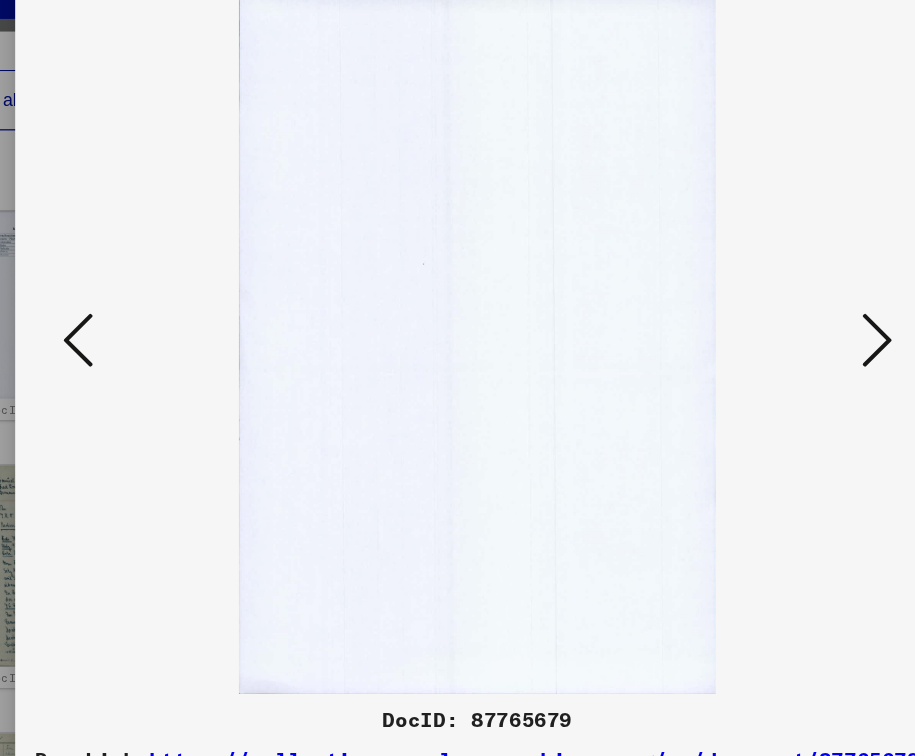 click at bounding box center [774, 326] 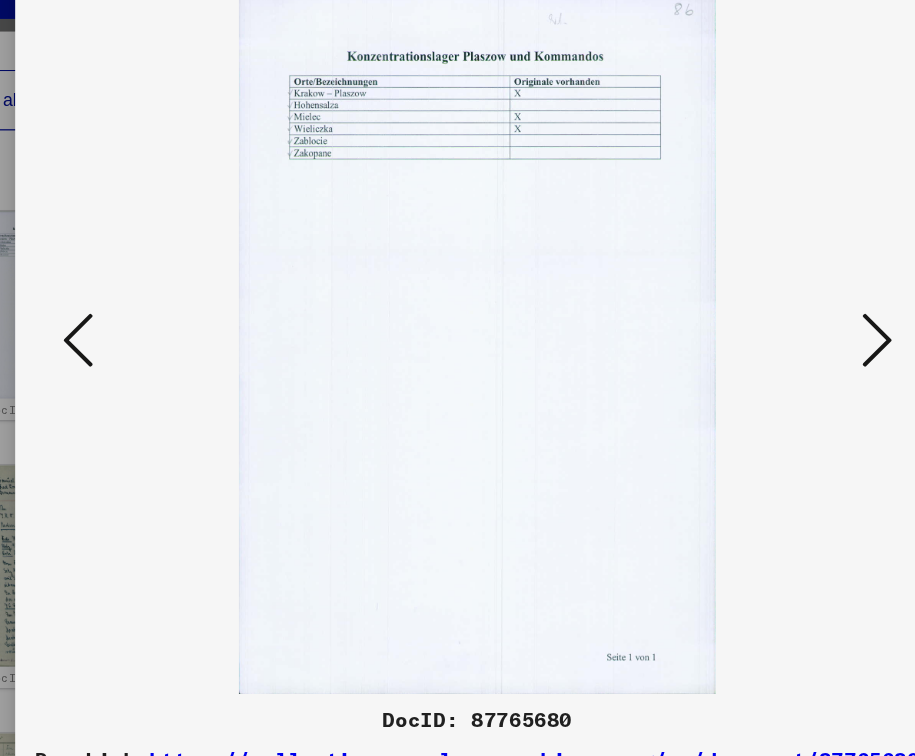 click at bounding box center [774, 326] 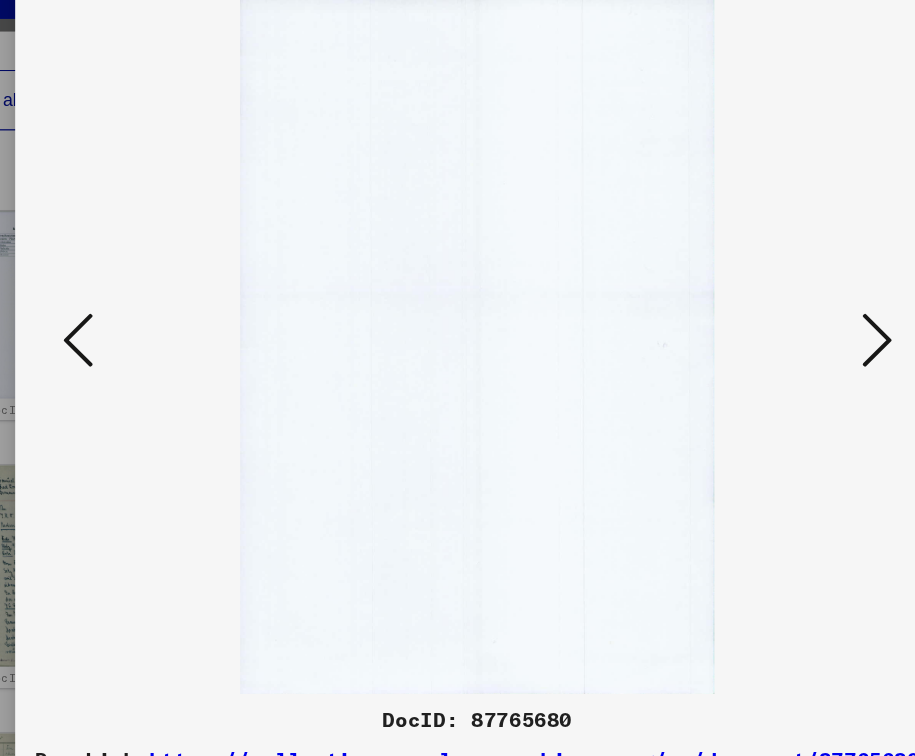 click at bounding box center [774, 326] 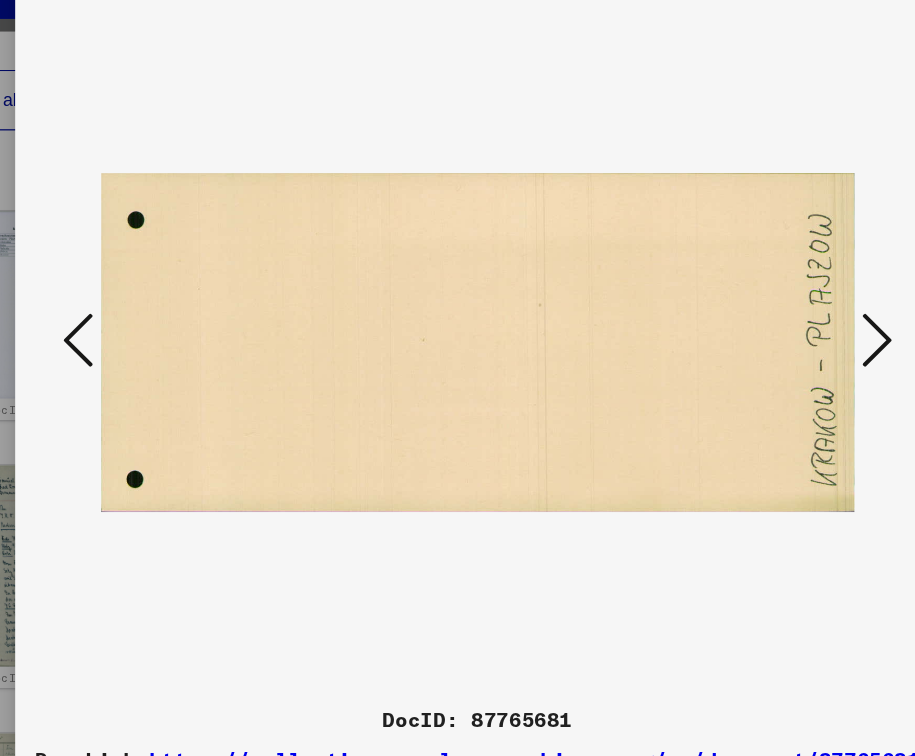 click at bounding box center [774, 326] 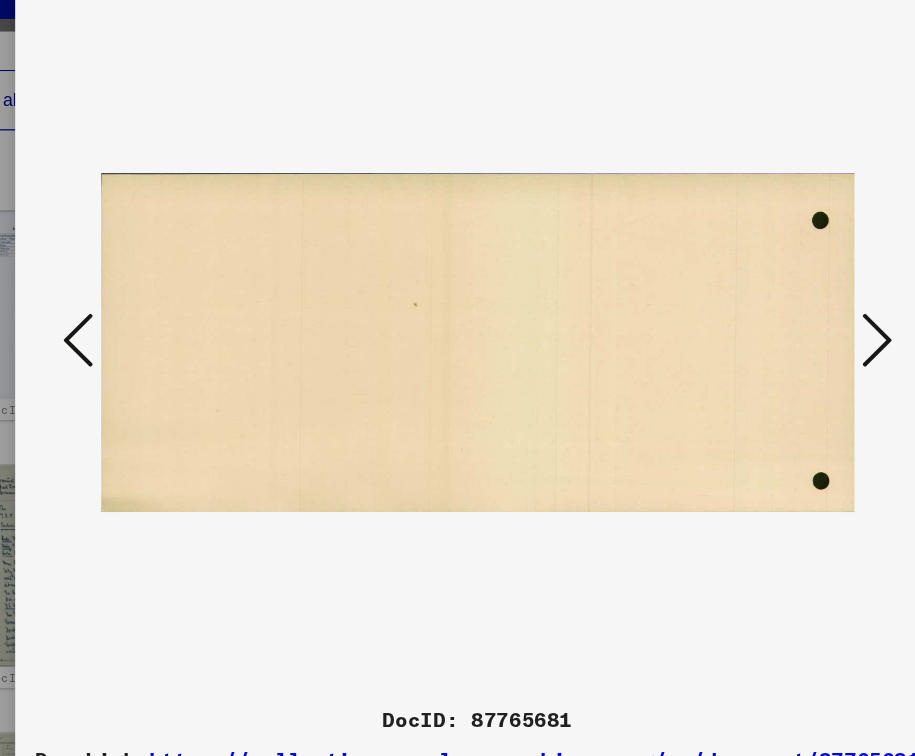 click at bounding box center [774, 326] 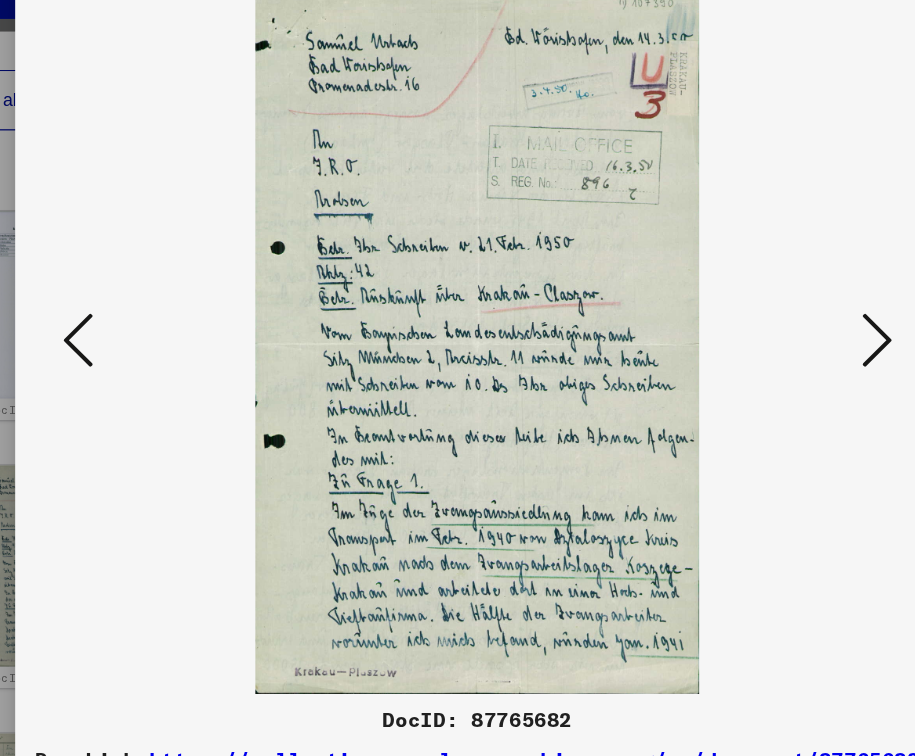 click at bounding box center (774, 326) 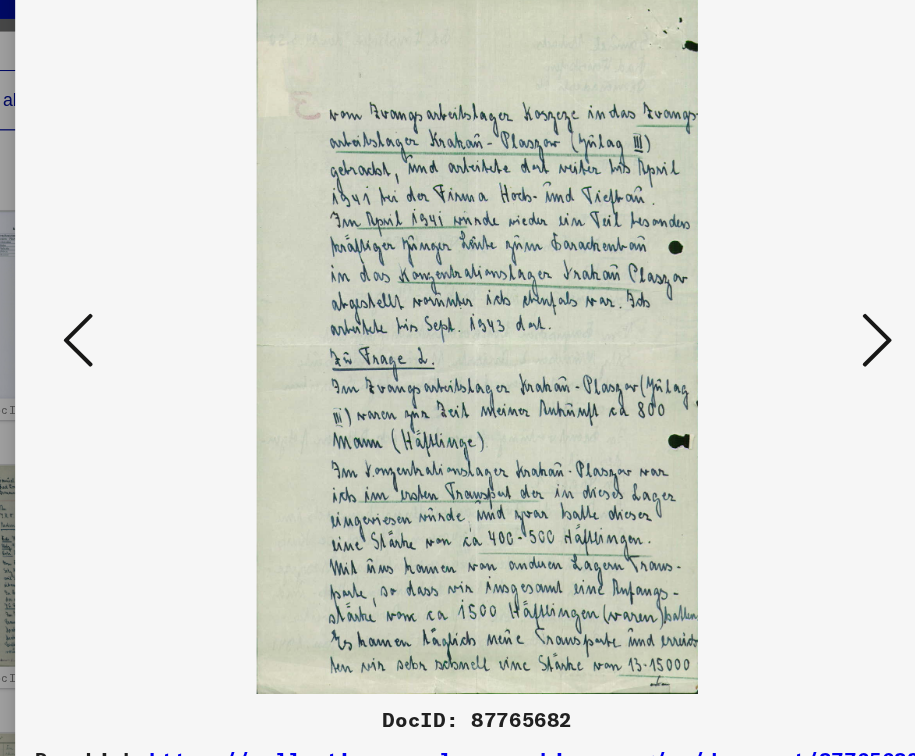 click at bounding box center (774, 326) 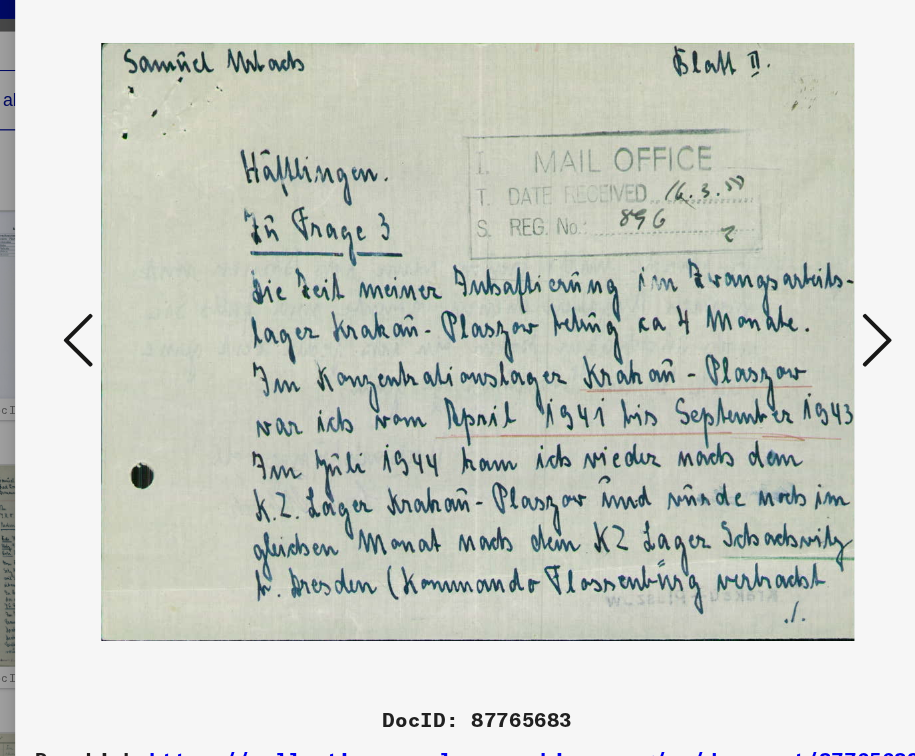 click at bounding box center [774, 326] 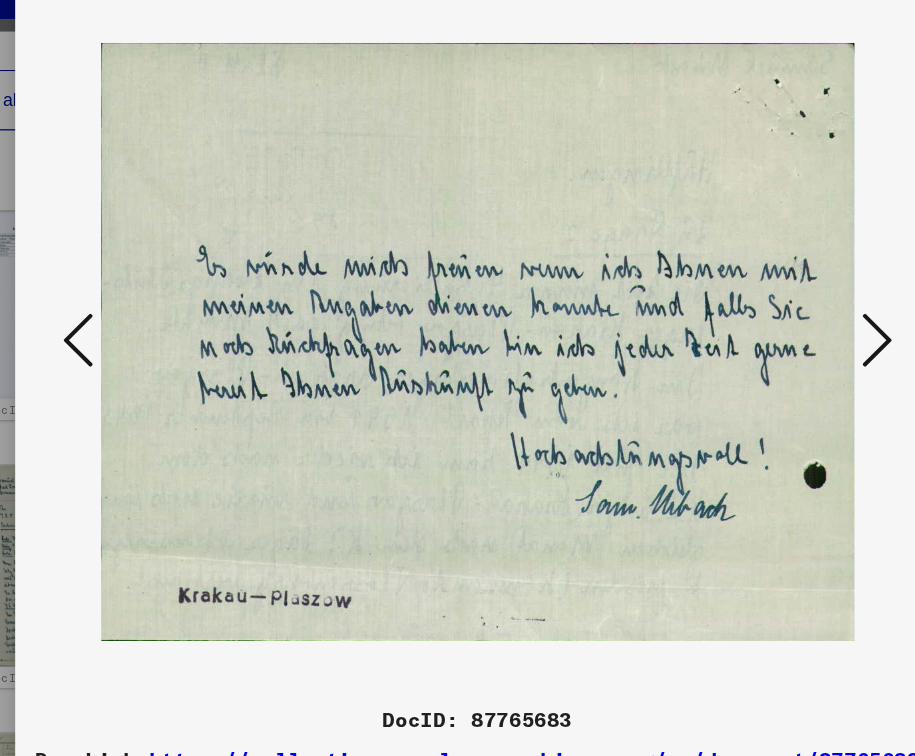 click at bounding box center (774, 326) 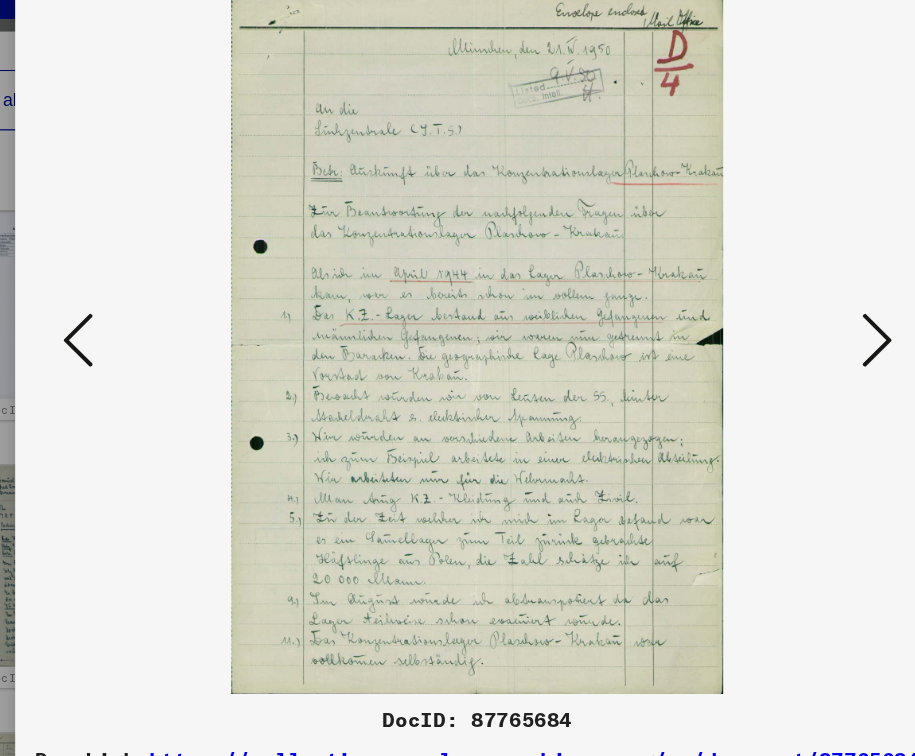 click at bounding box center [774, 326] 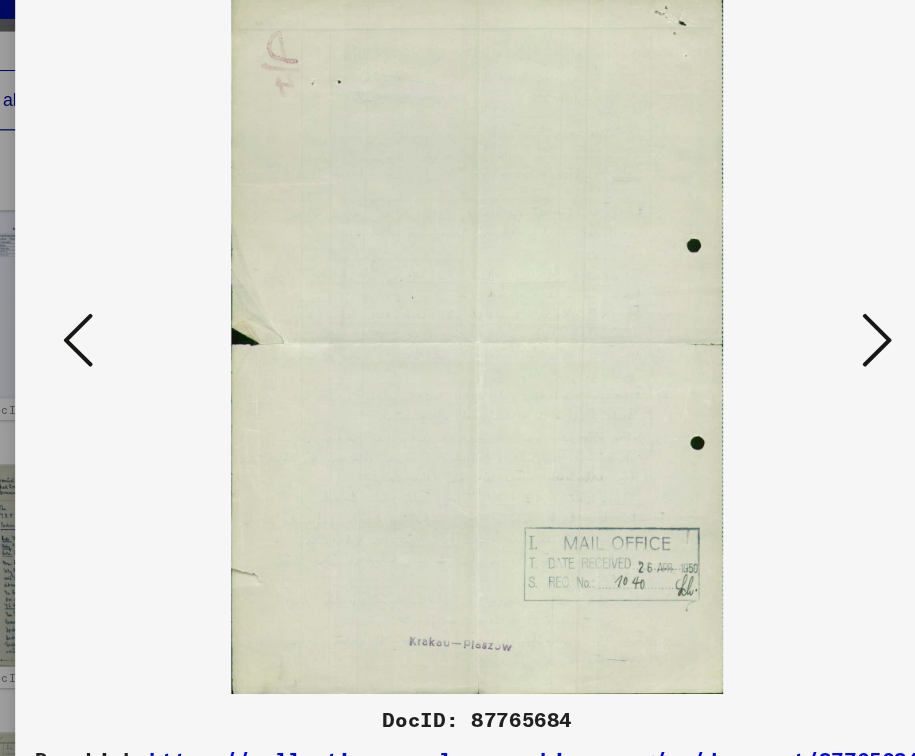 click at bounding box center (774, 326) 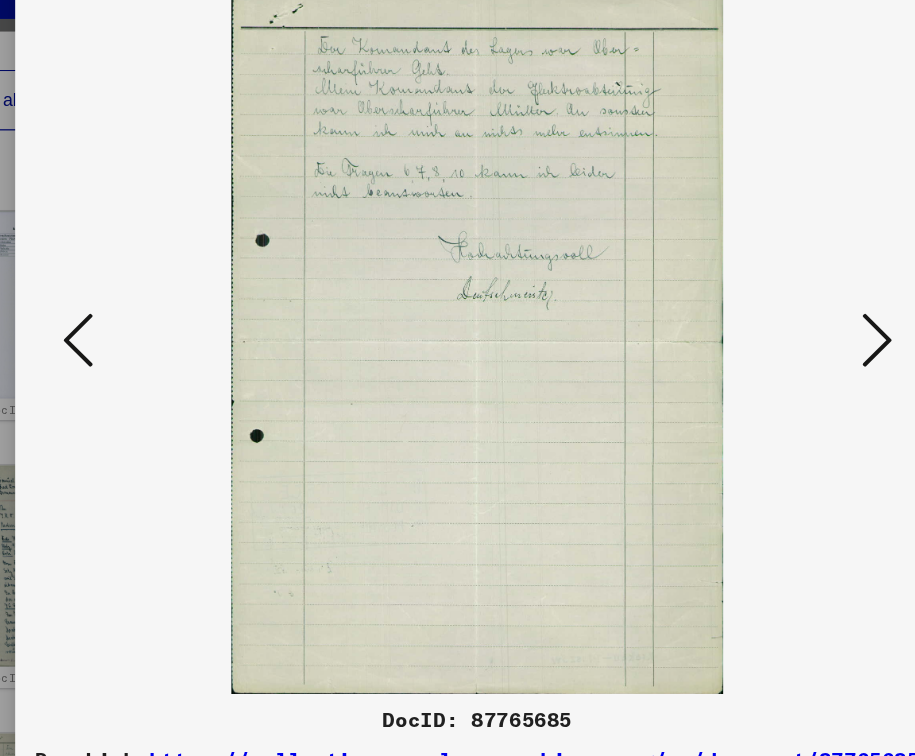 click at bounding box center (774, 326) 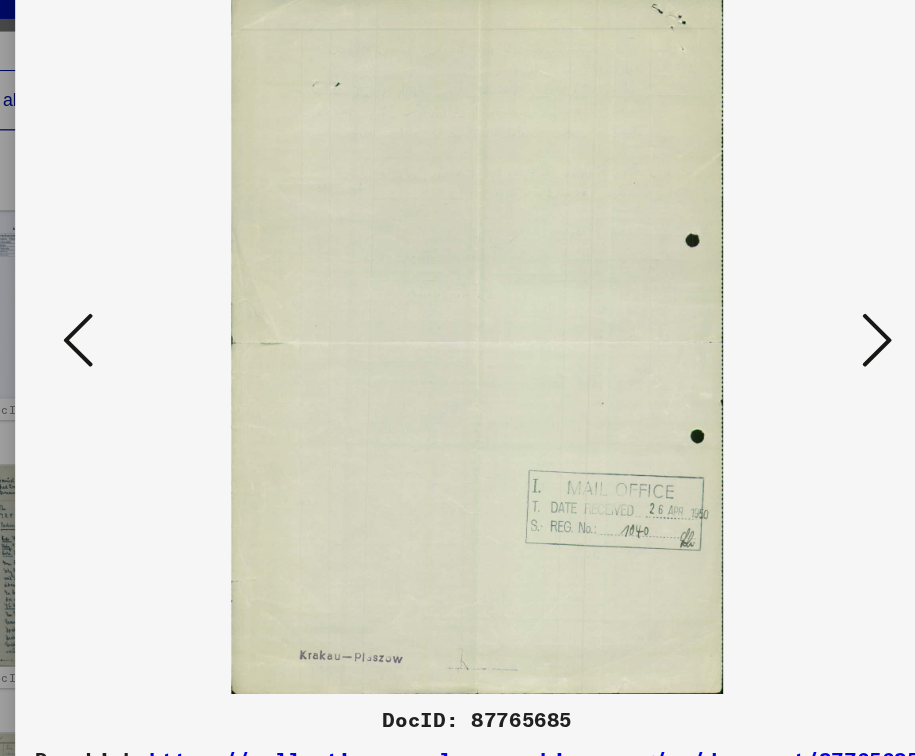 click at bounding box center (774, 326) 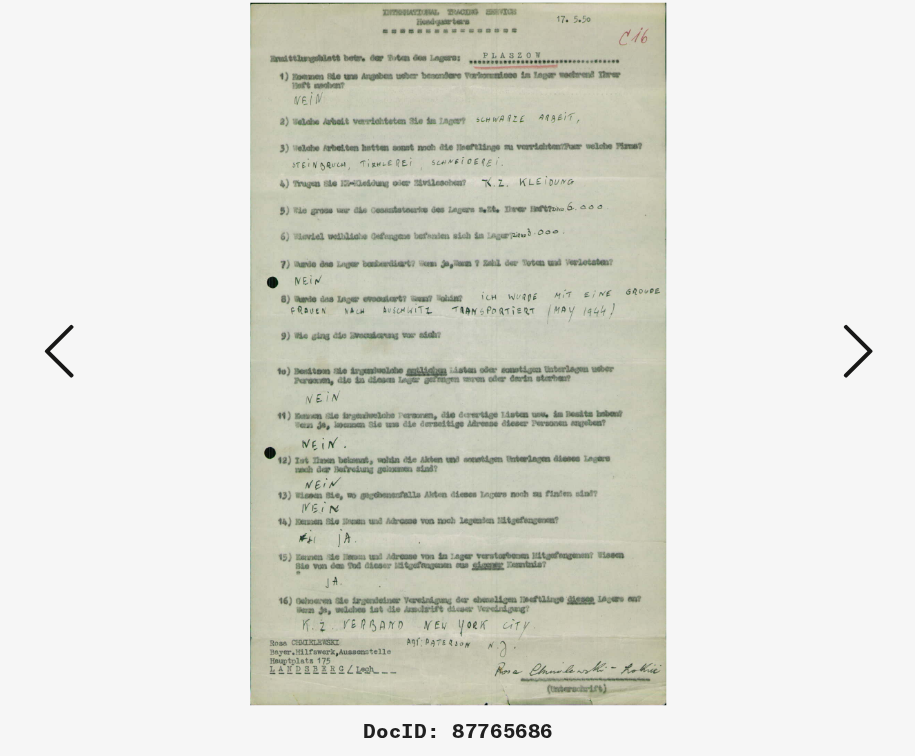 click at bounding box center (774, 326) 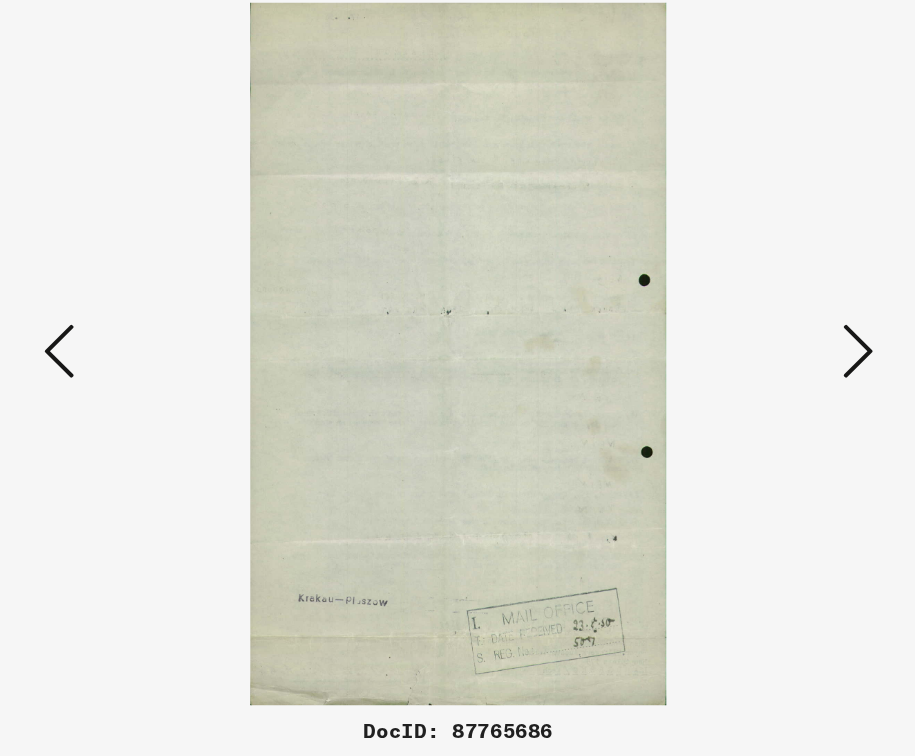 click at bounding box center (774, 326) 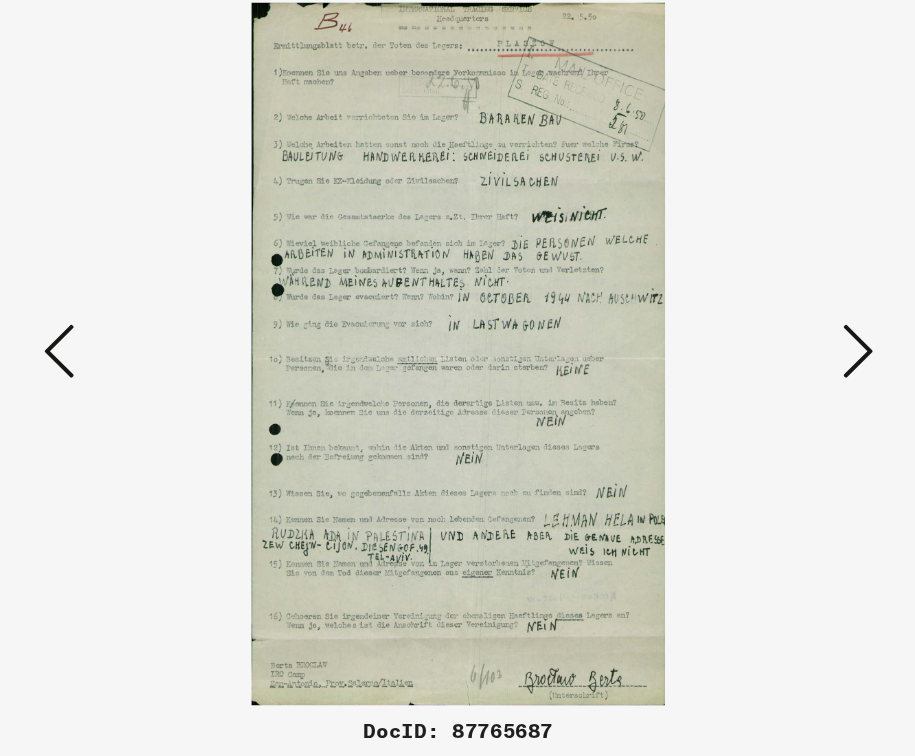 click at bounding box center (774, 326) 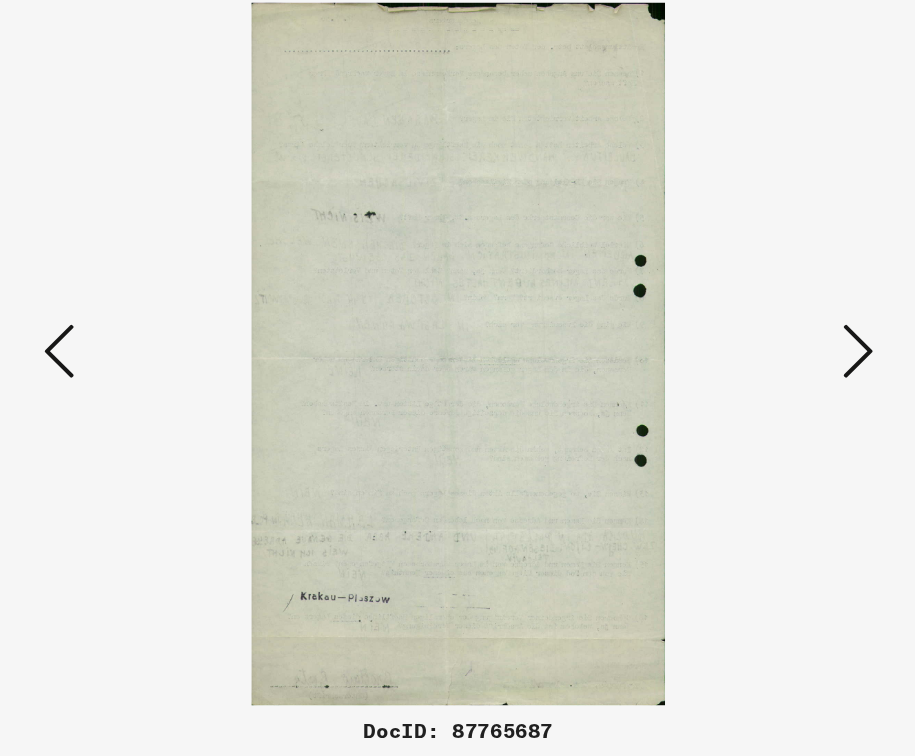 click at bounding box center (774, 326) 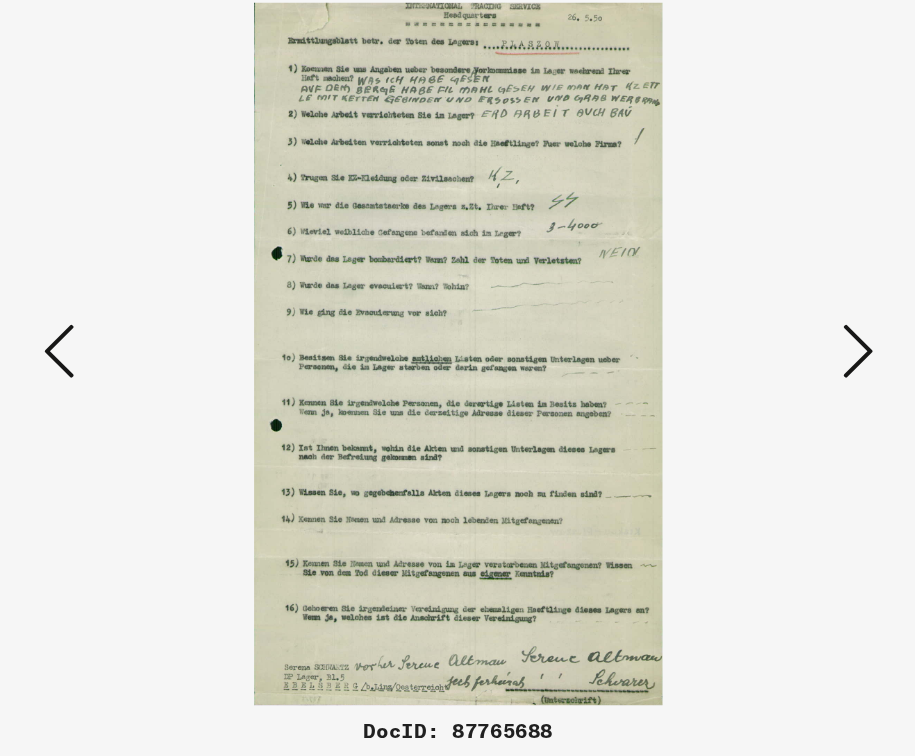 click at bounding box center (774, 326) 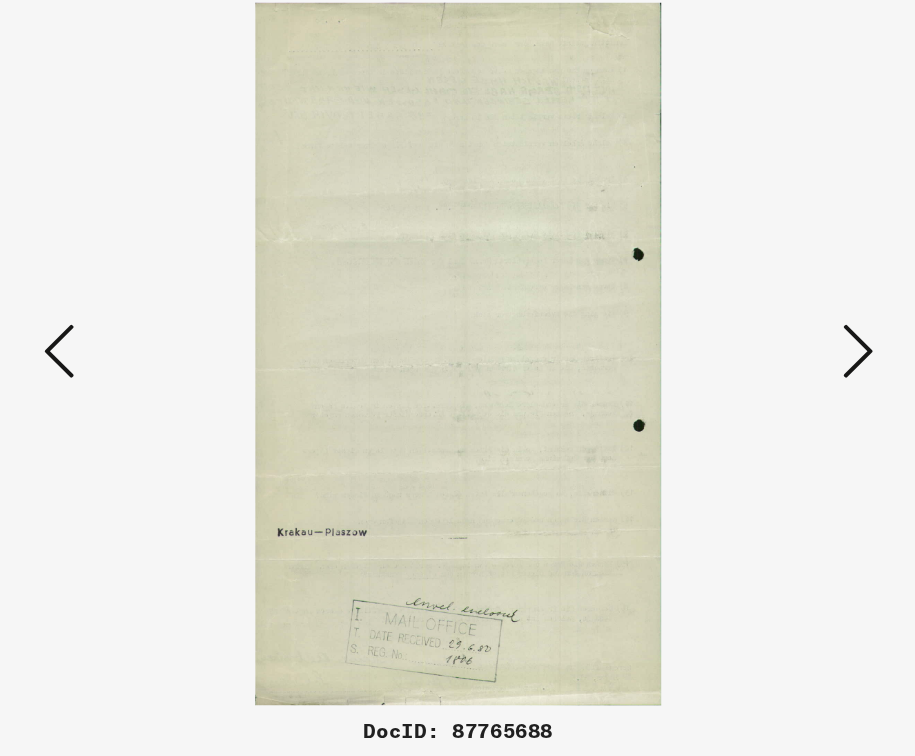 click at bounding box center (774, 326) 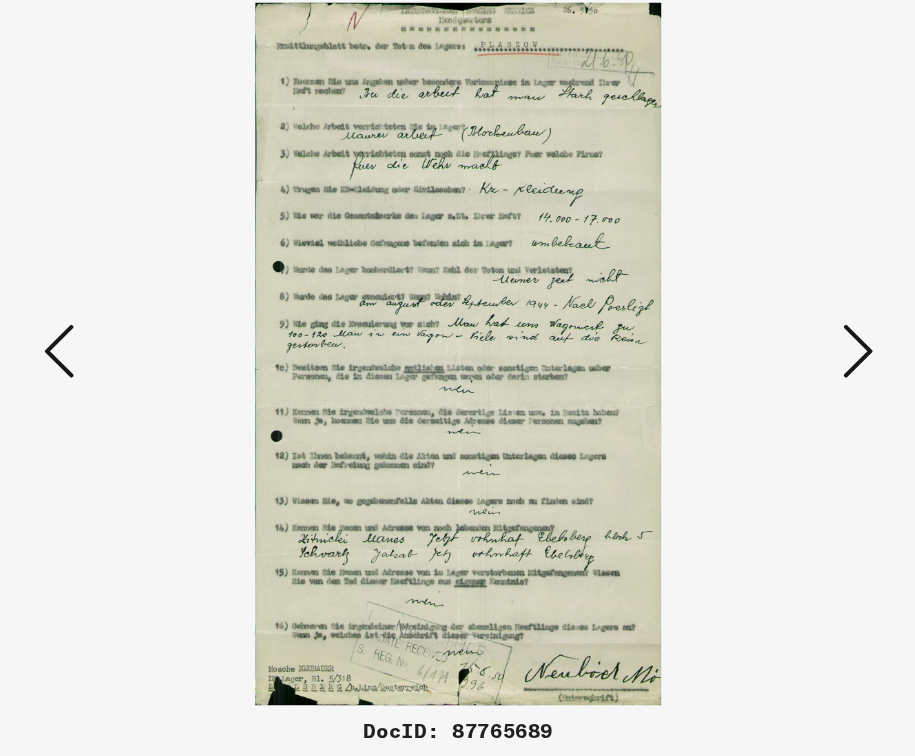 click at bounding box center (774, 326) 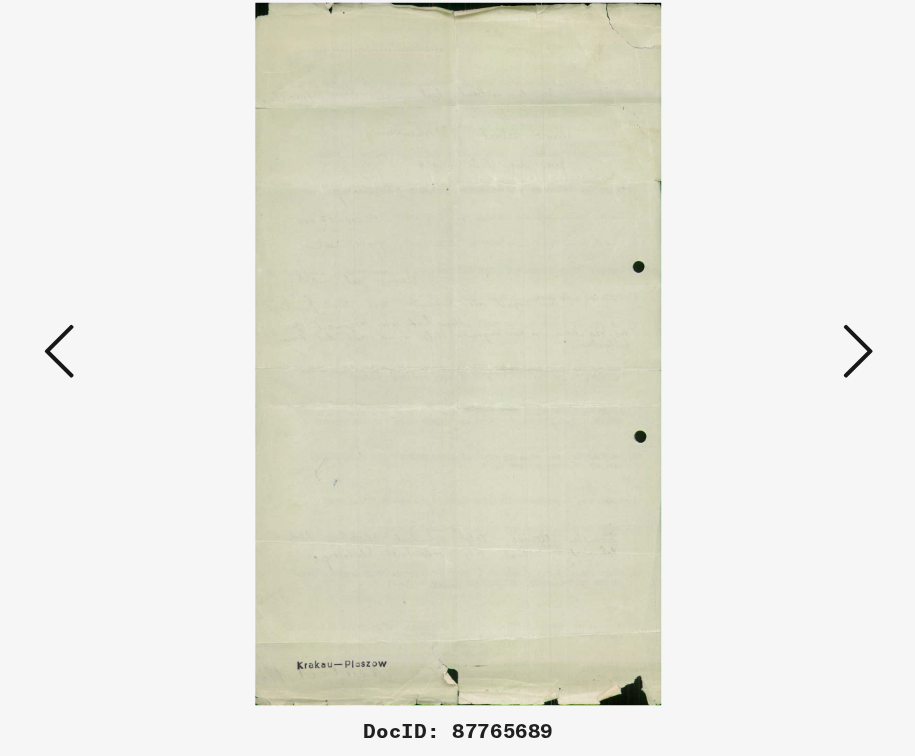 click at bounding box center [774, 326] 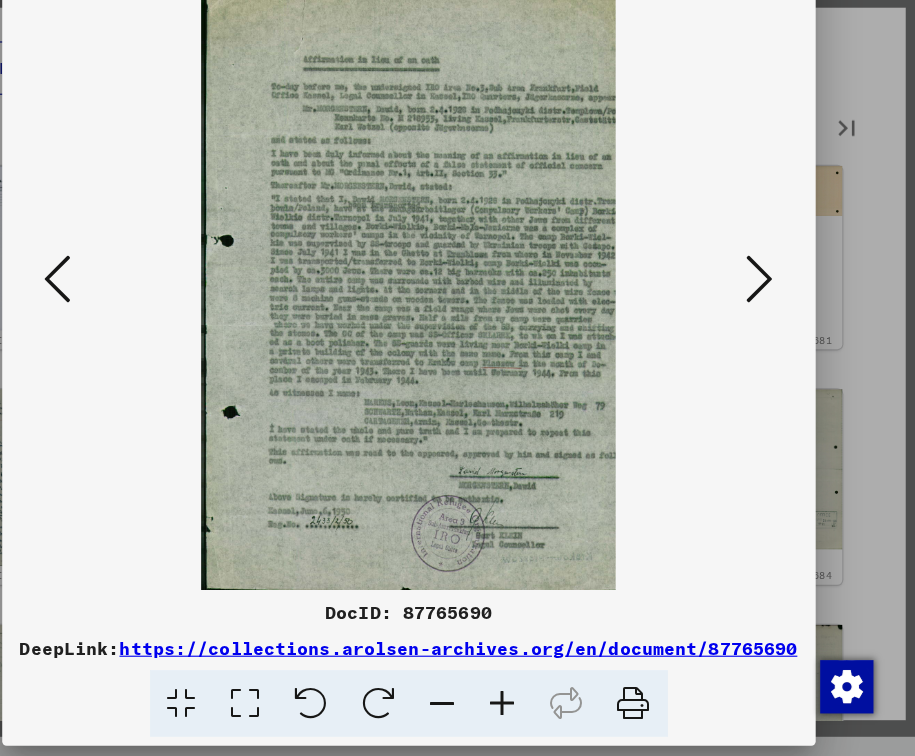 click at bounding box center [774, 326] 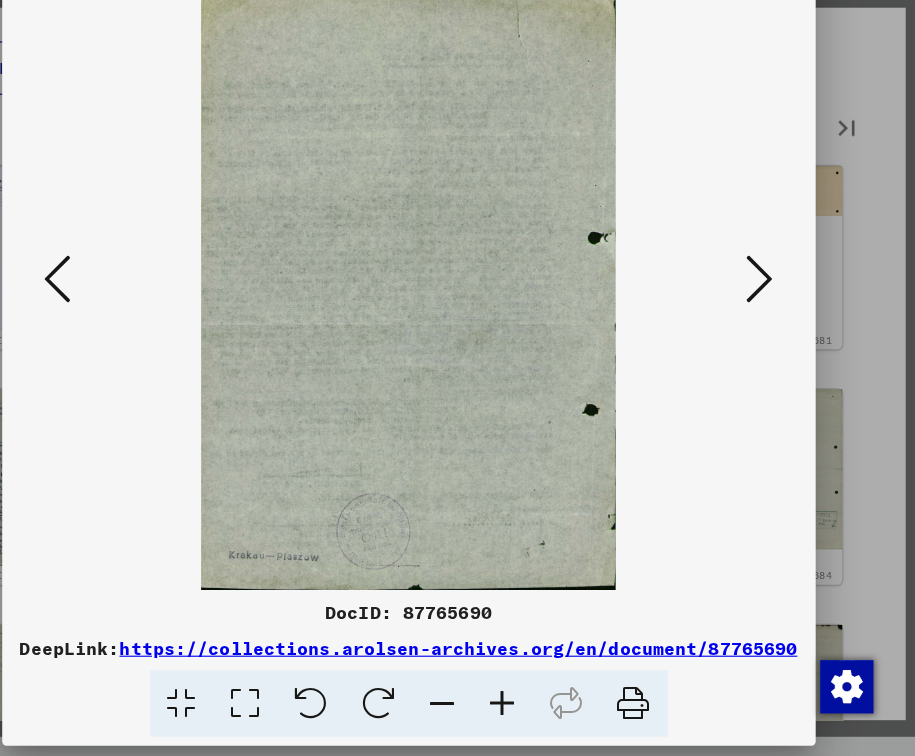 click at bounding box center [774, 326] 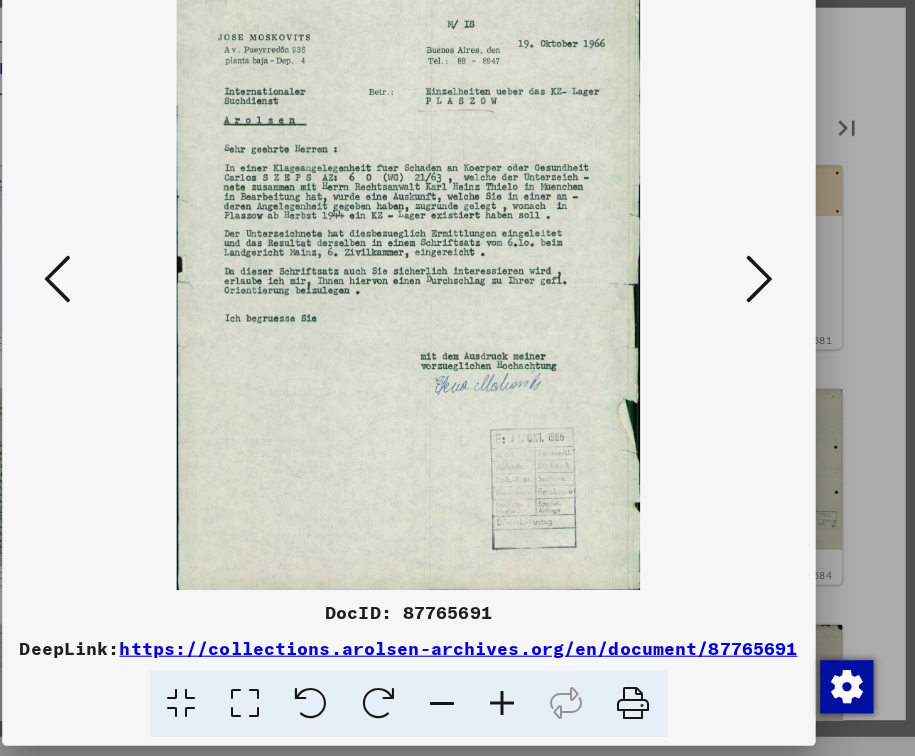 click at bounding box center [774, 326] 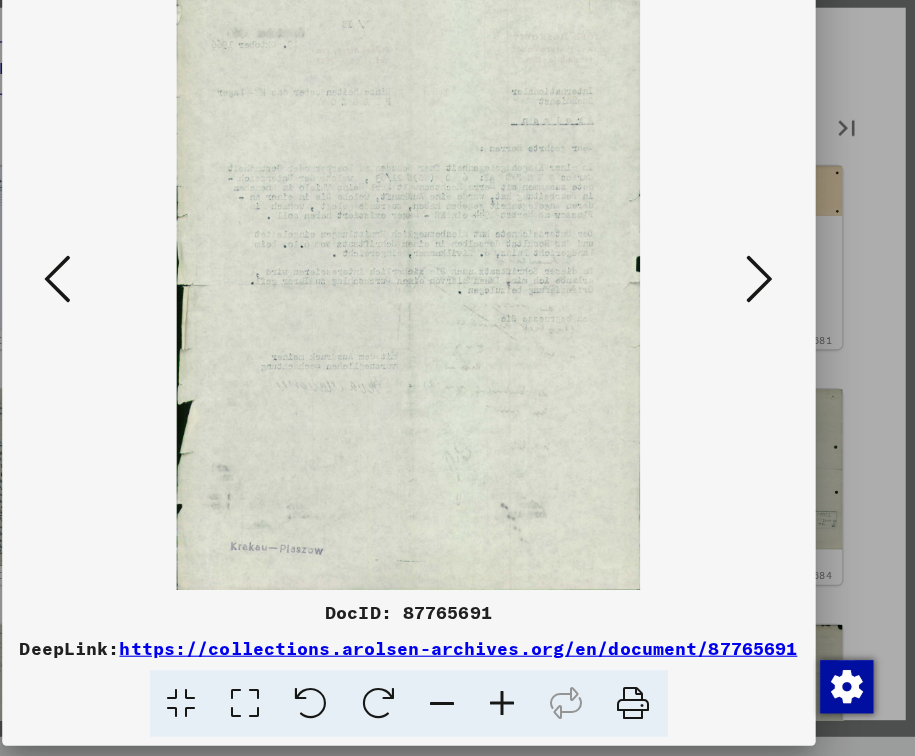 click at bounding box center (774, 326) 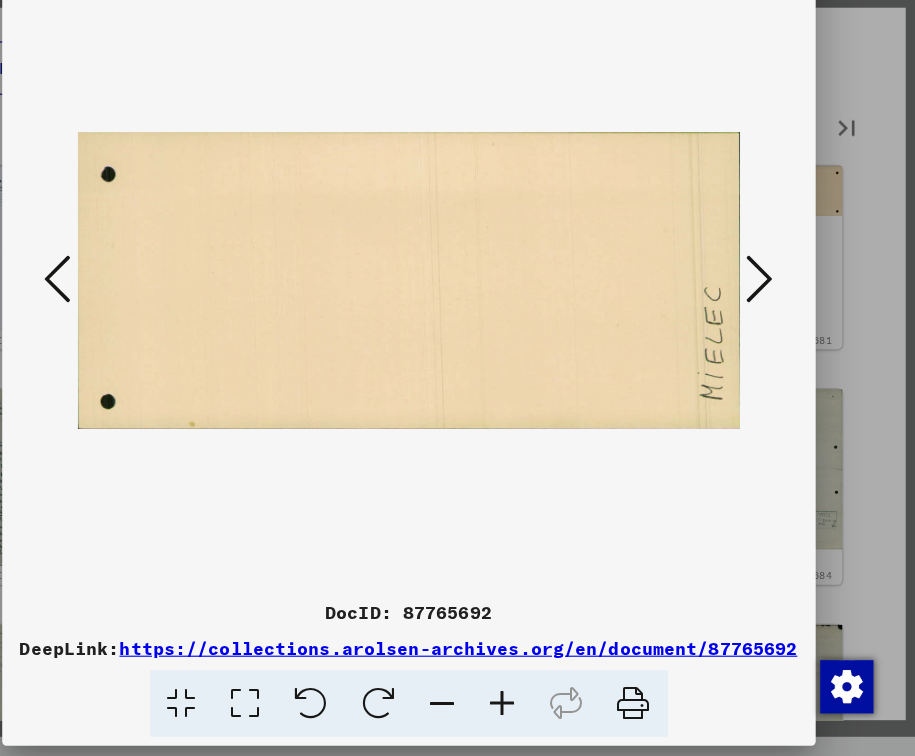 click at bounding box center (774, 326) 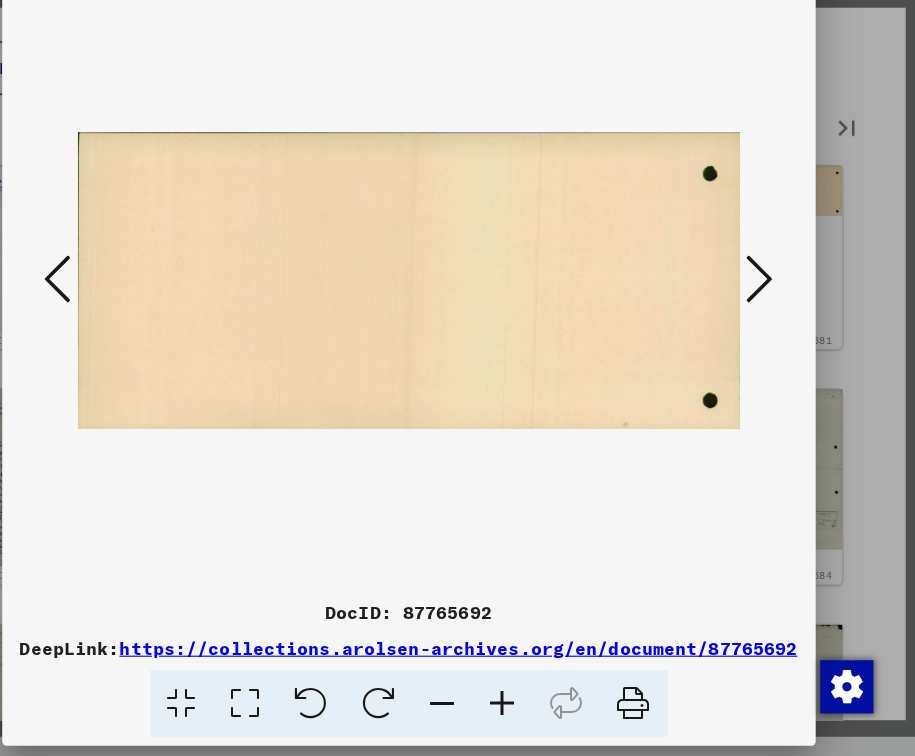 click at bounding box center (774, 326) 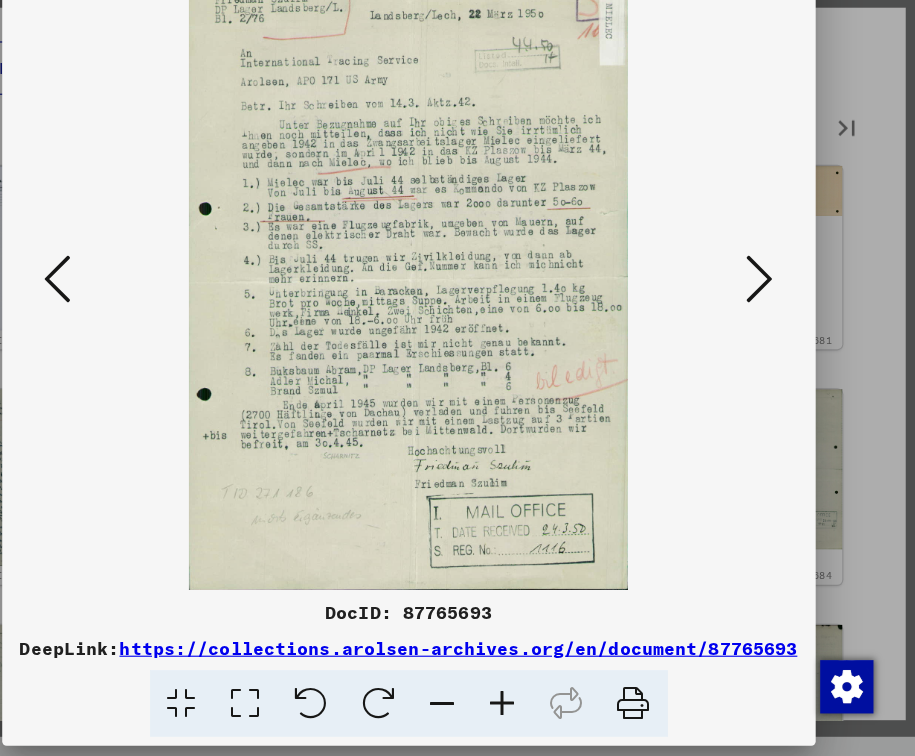 click at bounding box center [774, 326] 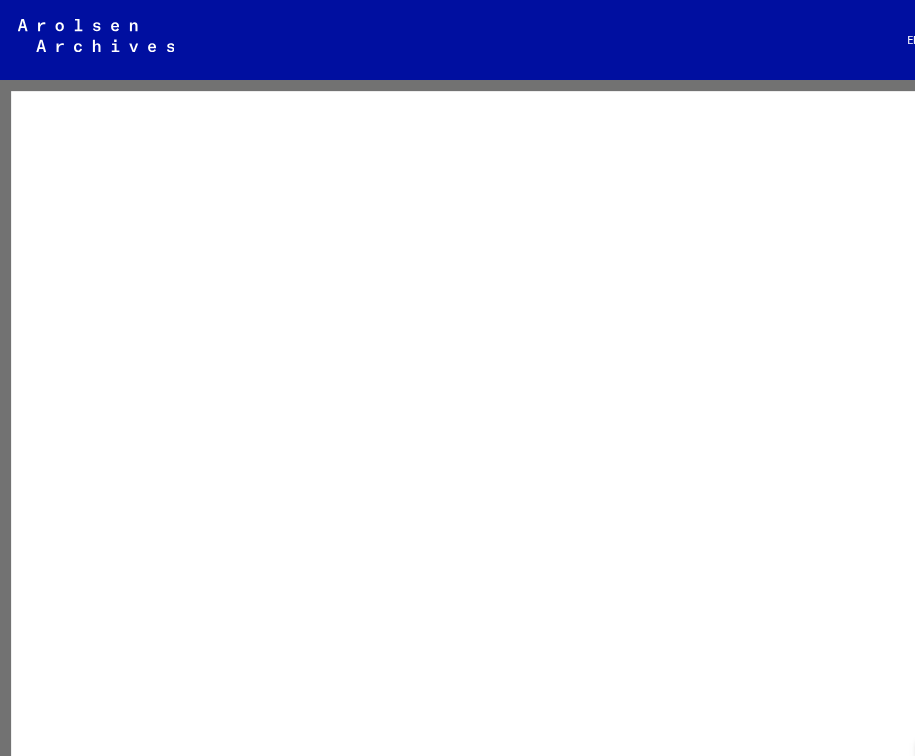 scroll, scrollTop: 0, scrollLeft: 0, axis: both 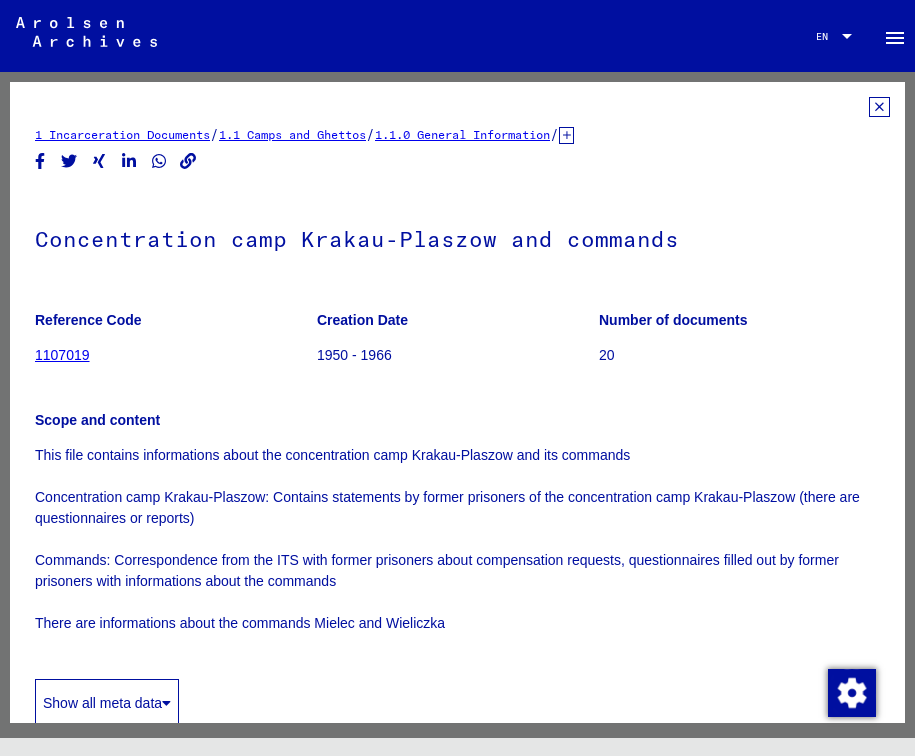 click 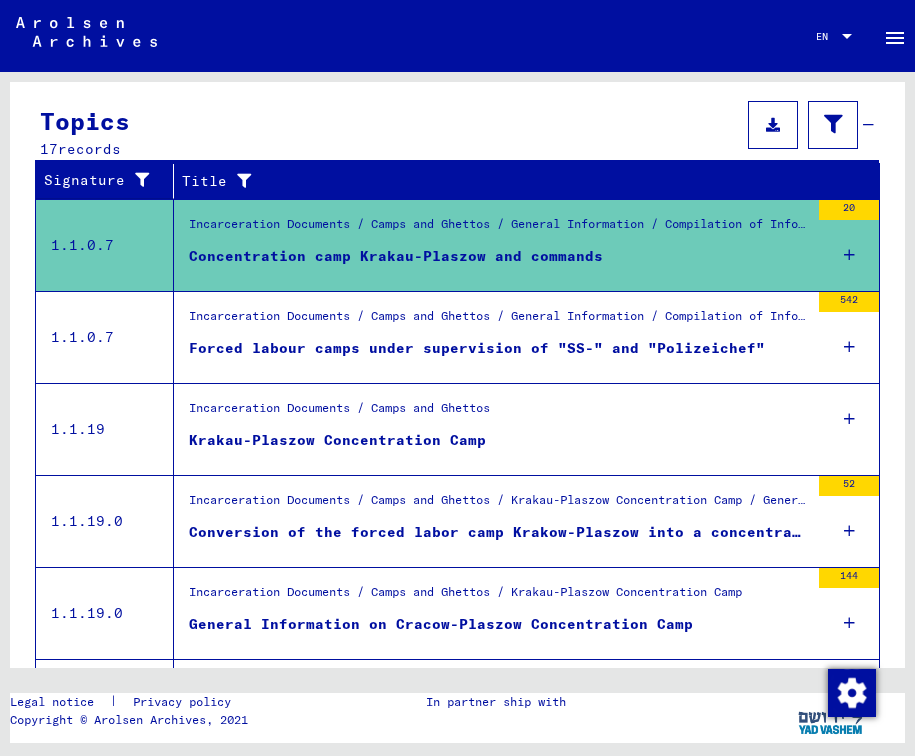scroll, scrollTop: 327, scrollLeft: 0, axis: vertical 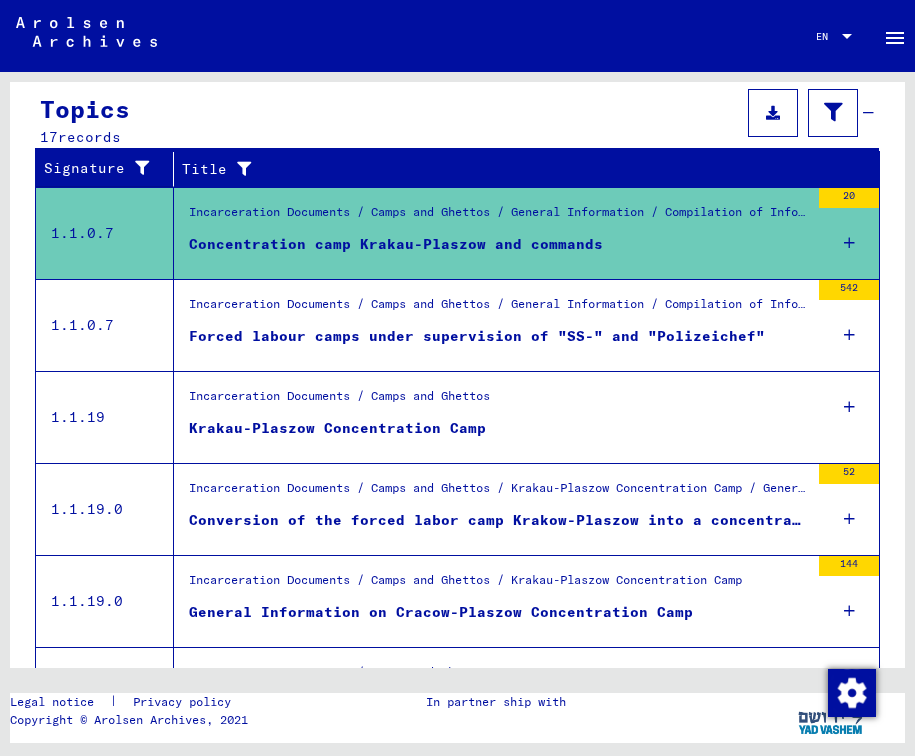 click on "Forced labour camps under supervision of "SS-" and "Polizeichef"" at bounding box center [477, 336] 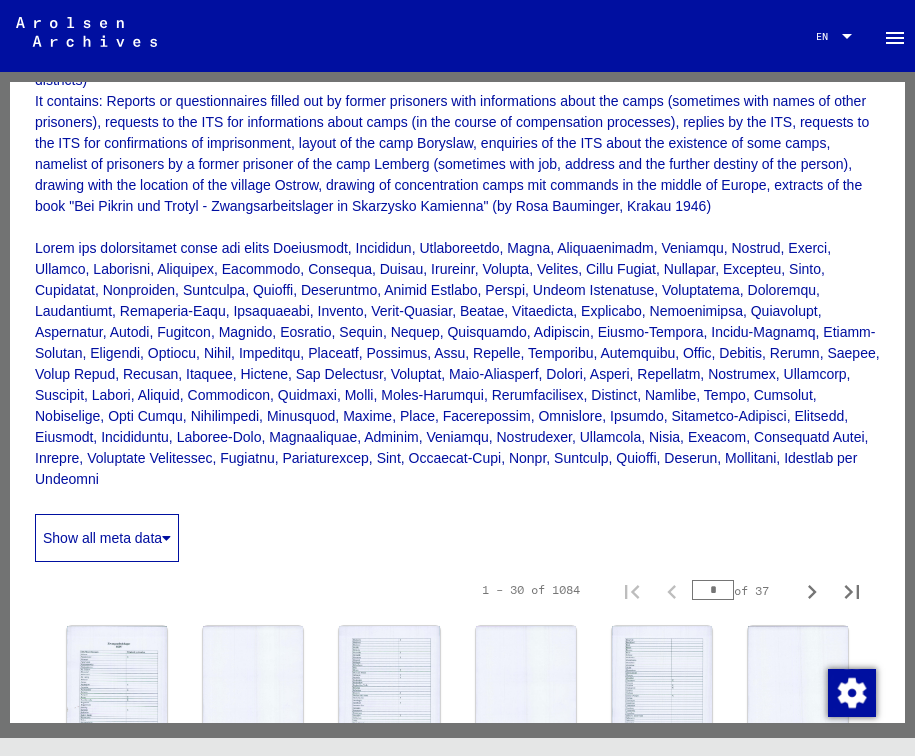 scroll, scrollTop: 515, scrollLeft: 0, axis: vertical 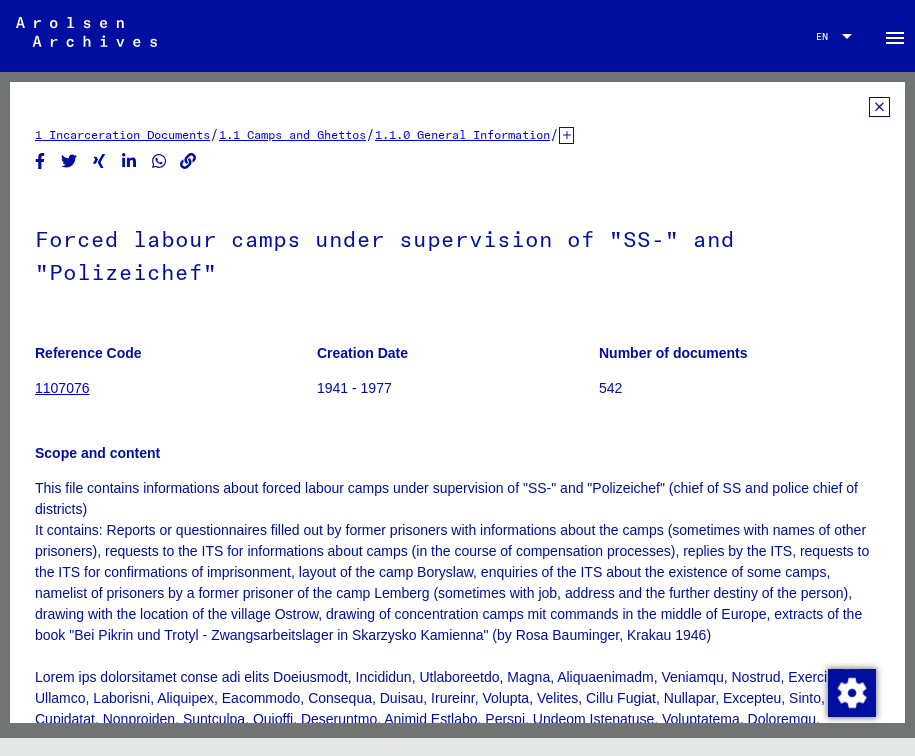 click 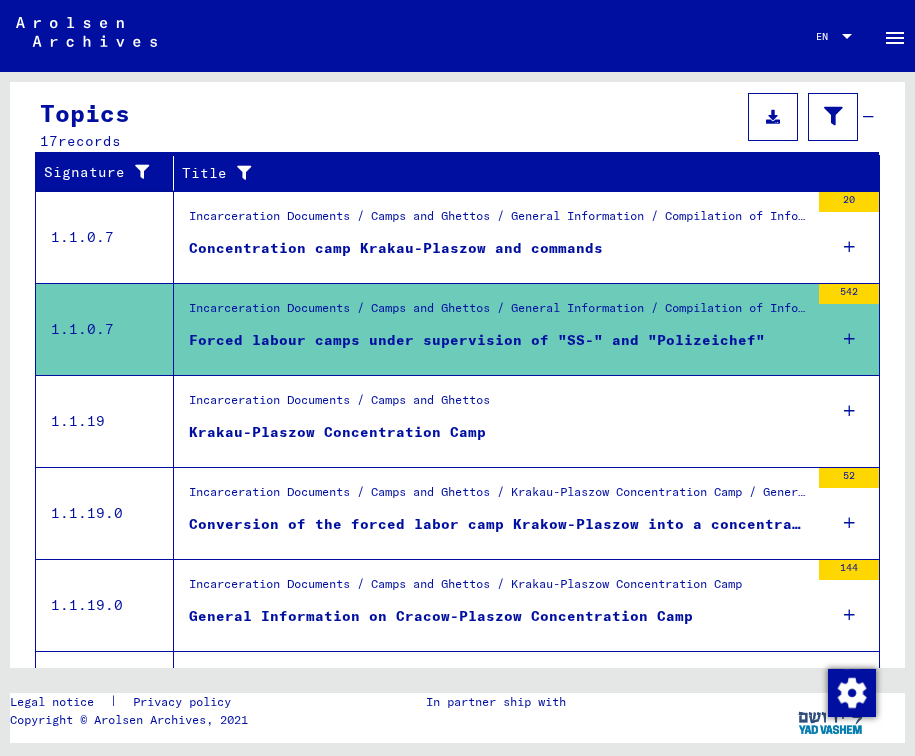scroll, scrollTop: 326, scrollLeft: 0, axis: vertical 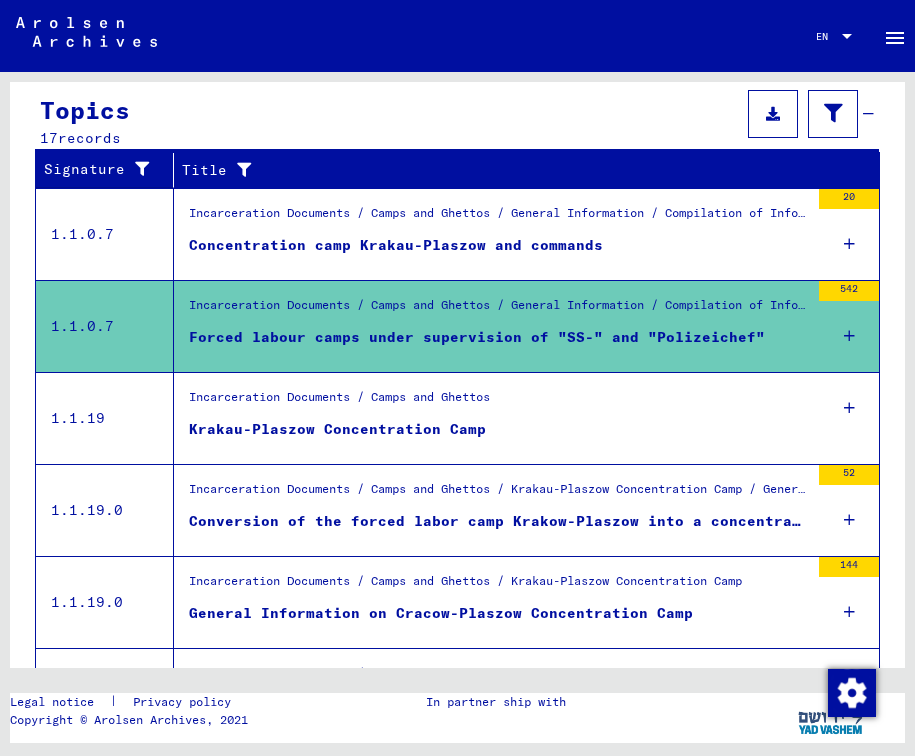 click at bounding box center (849, 408) 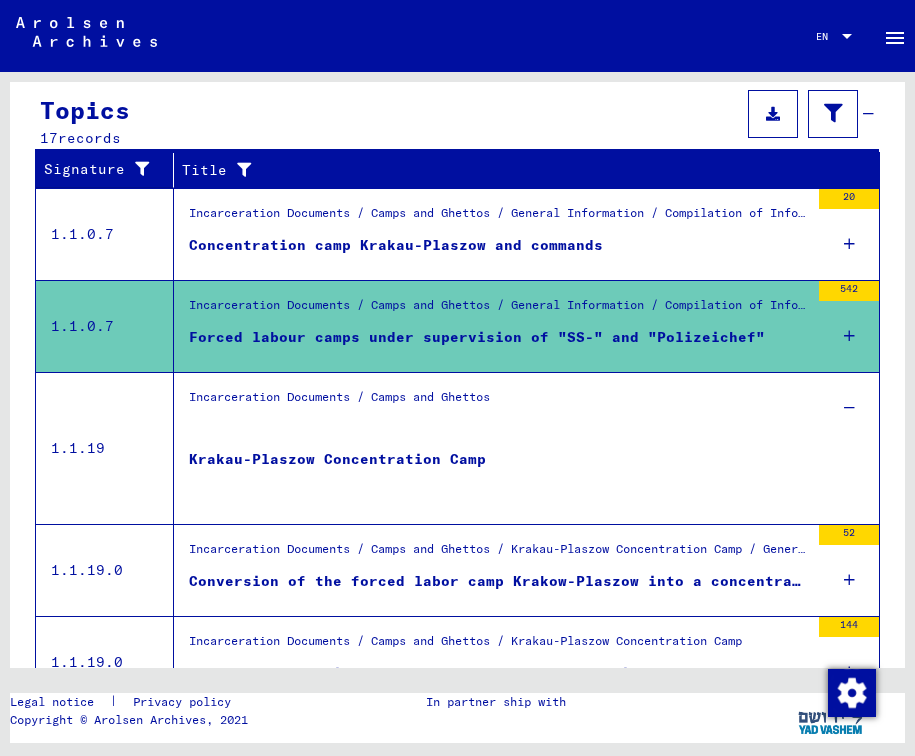 click on "Krakau-Plaszow Concentration Camp" at bounding box center [337, 479] 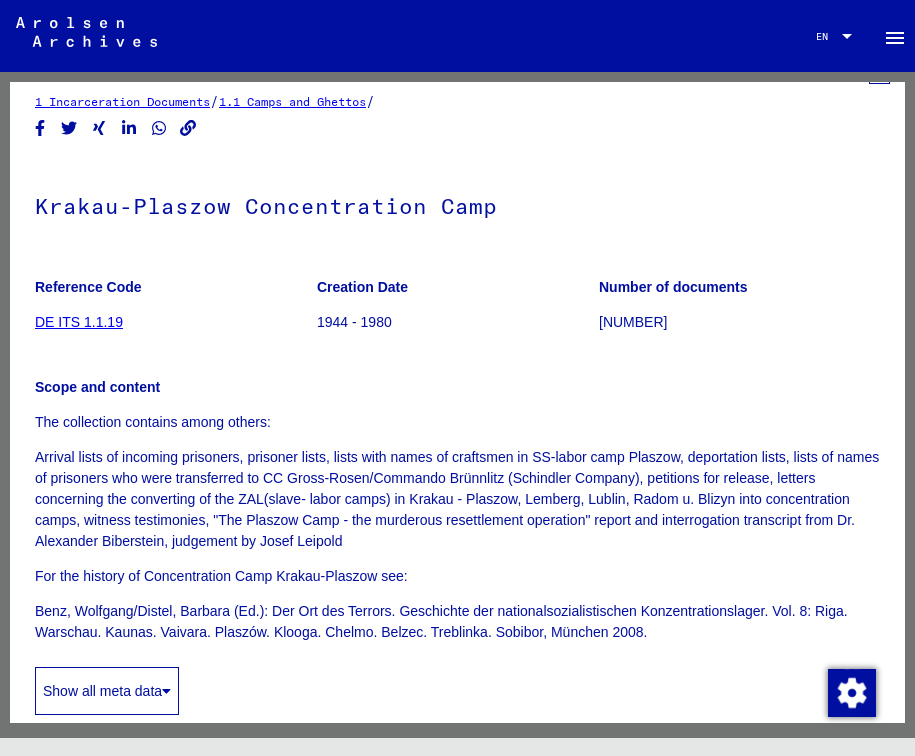 scroll, scrollTop: 72, scrollLeft: 0, axis: vertical 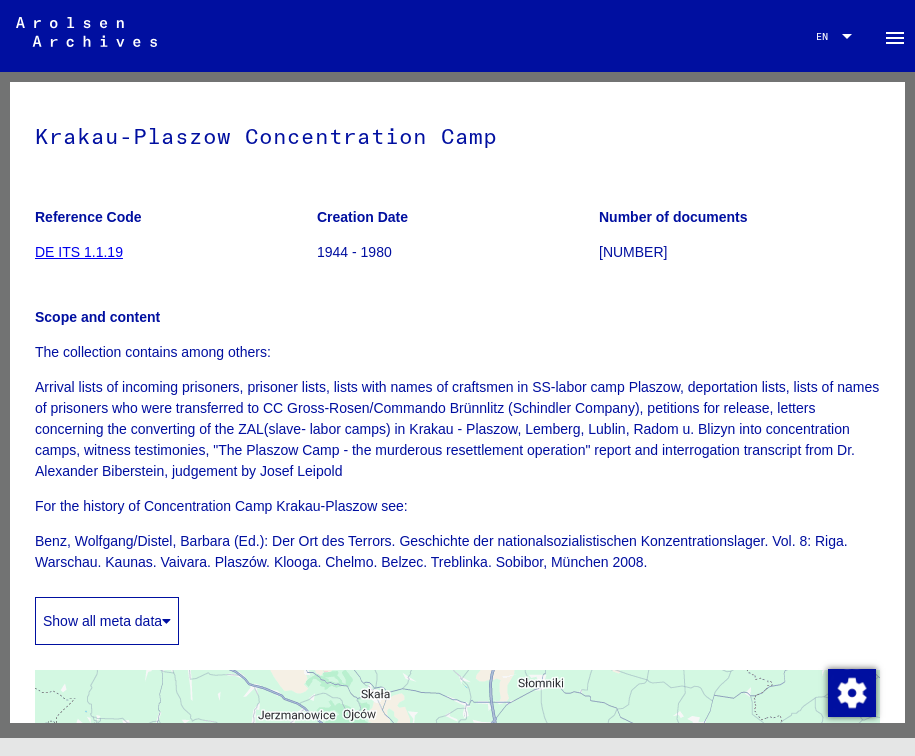 click on "DE ITS 1.1.19" 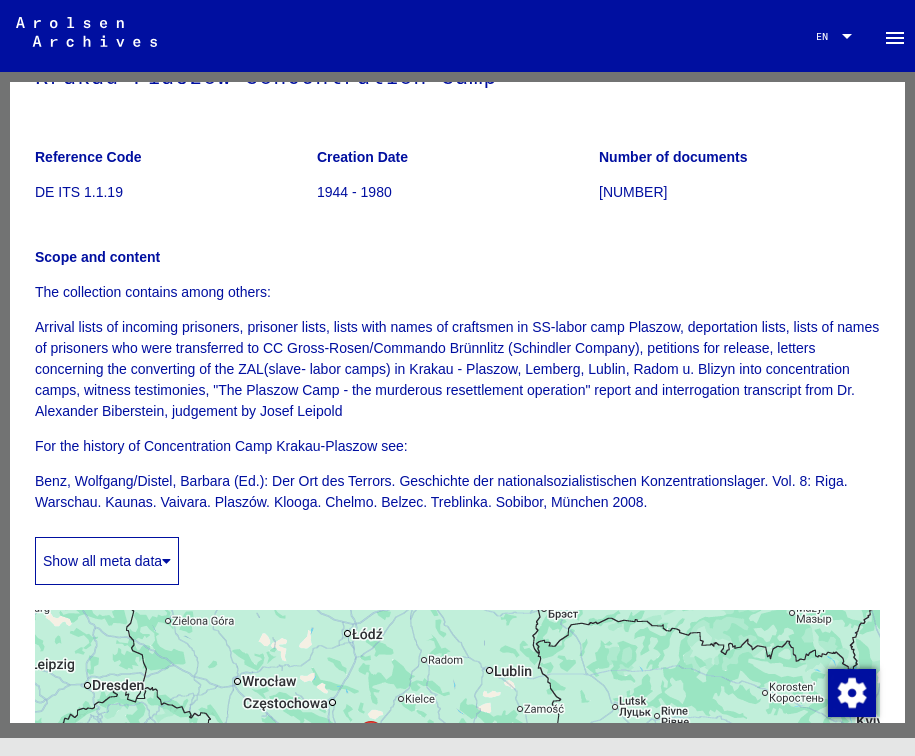 scroll, scrollTop: 175, scrollLeft: 0, axis: vertical 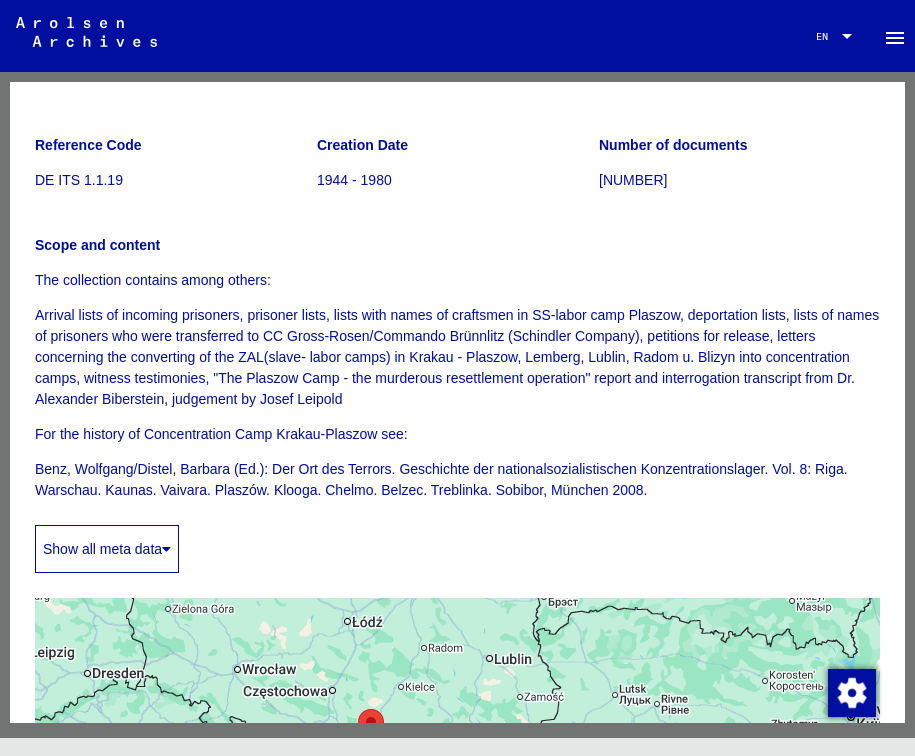 click 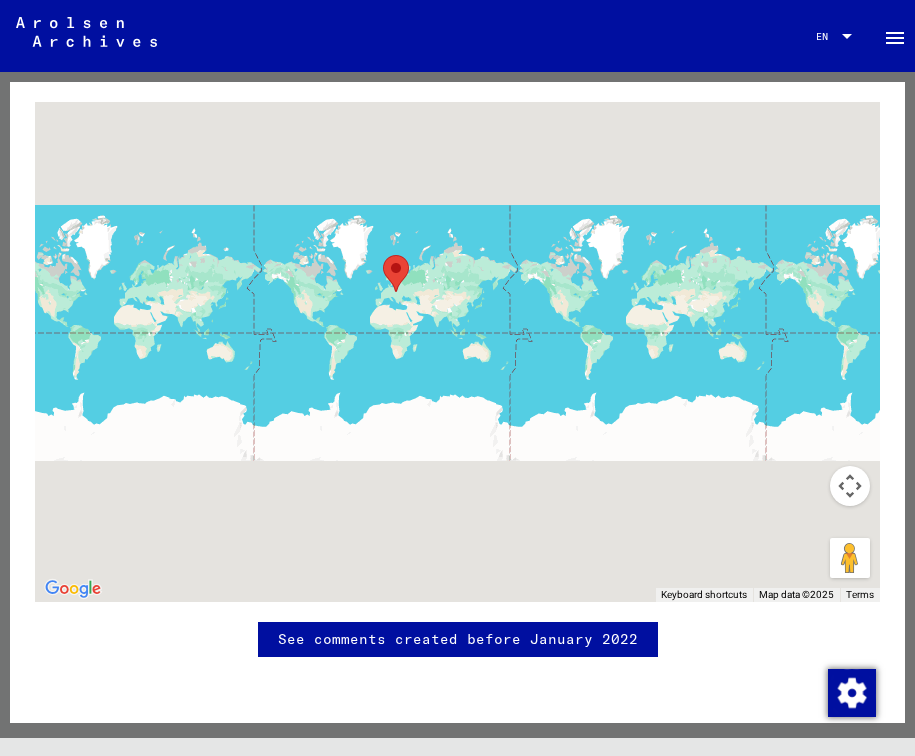 scroll, scrollTop: 1272, scrollLeft: 0, axis: vertical 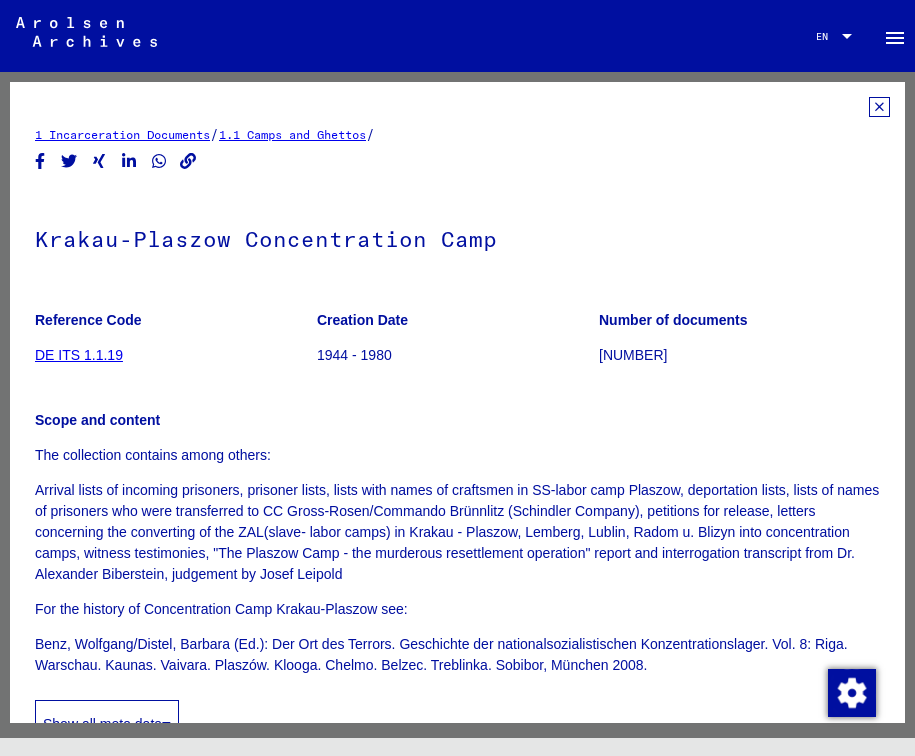 click 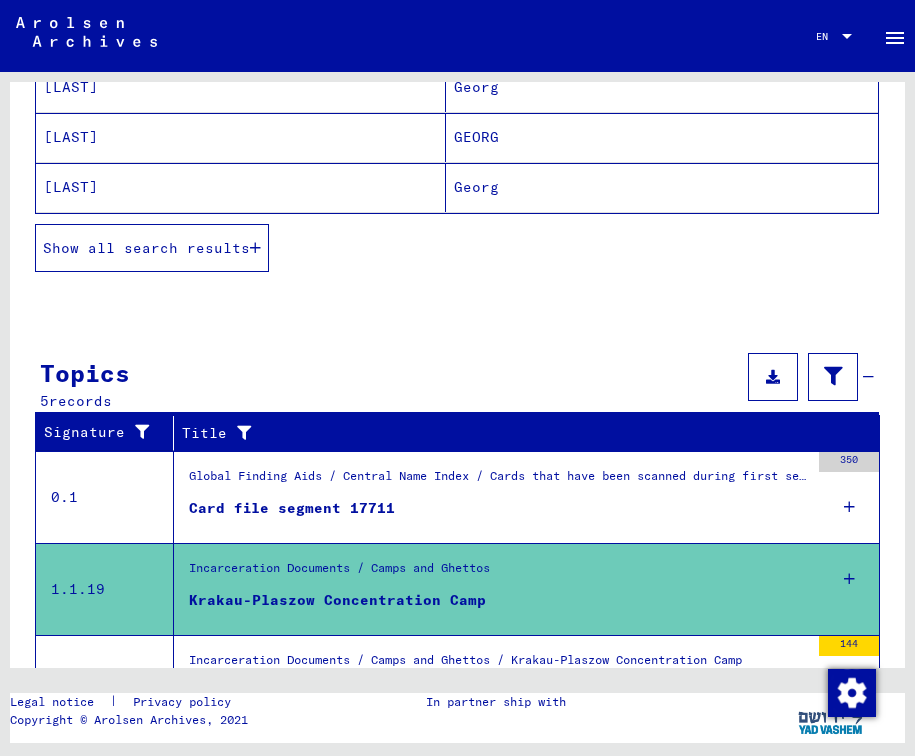 scroll, scrollTop: 443, scrollLeft: 0, axis: vertical 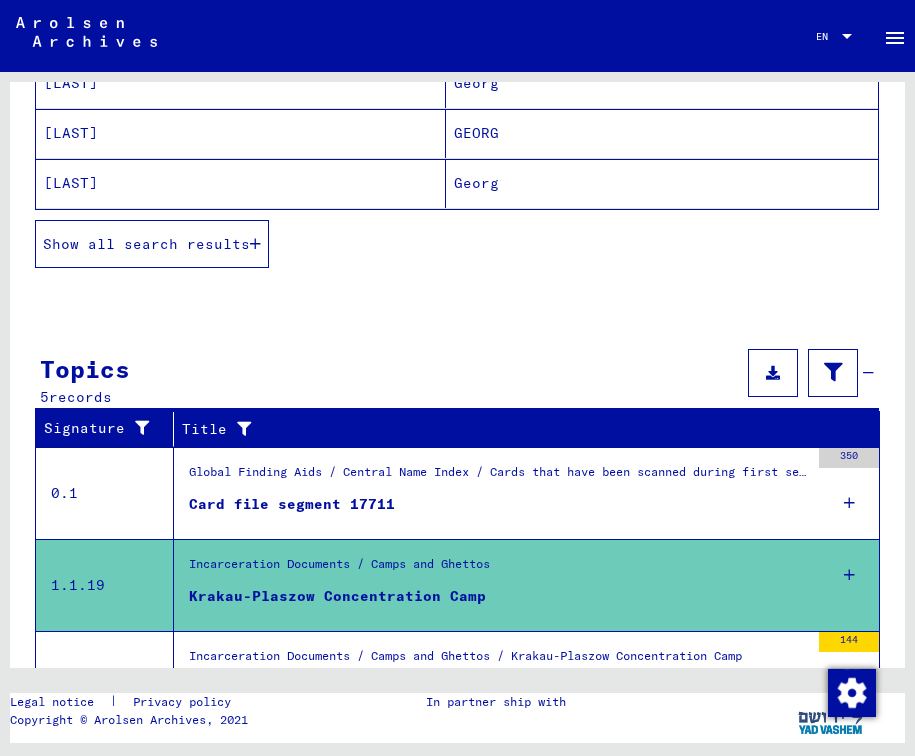 click at bounding box center (255, 244) 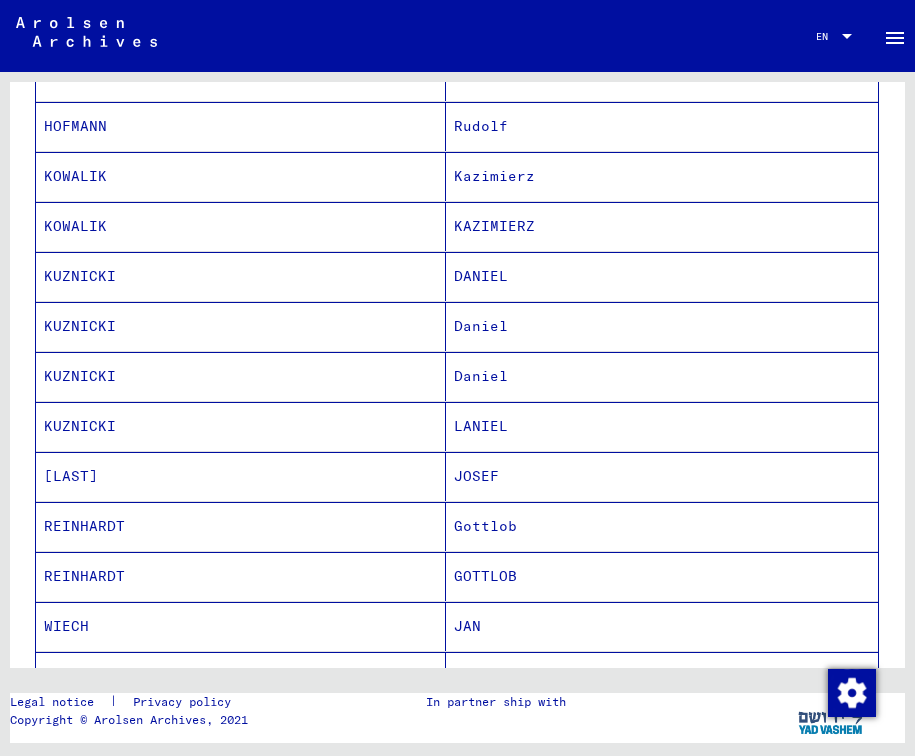 scroll, scrollTop: 0, scrollLeft: 0, axis: both 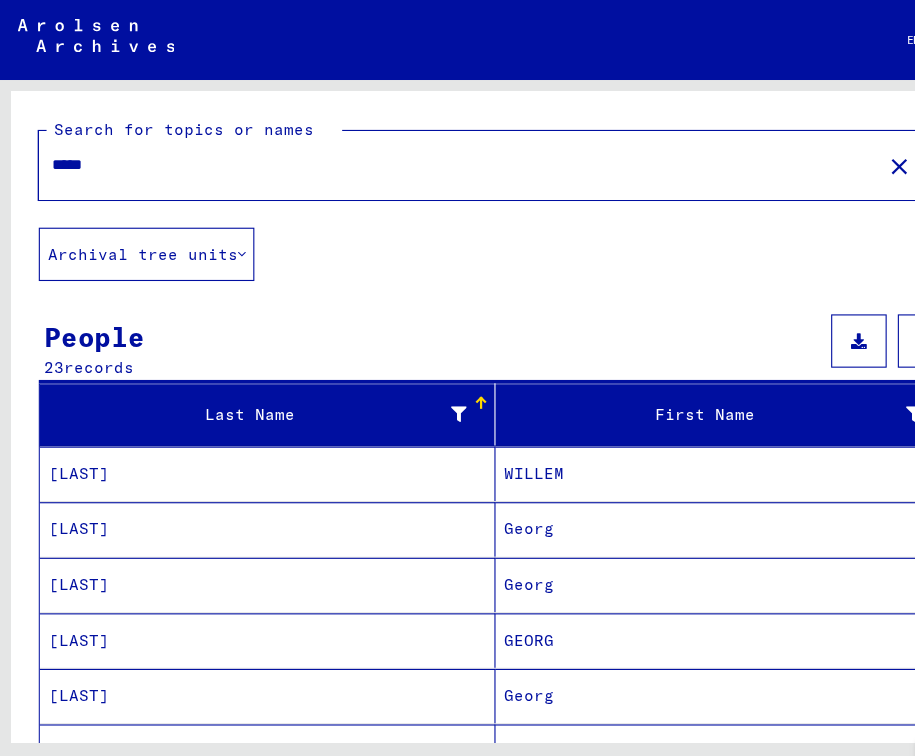 type 